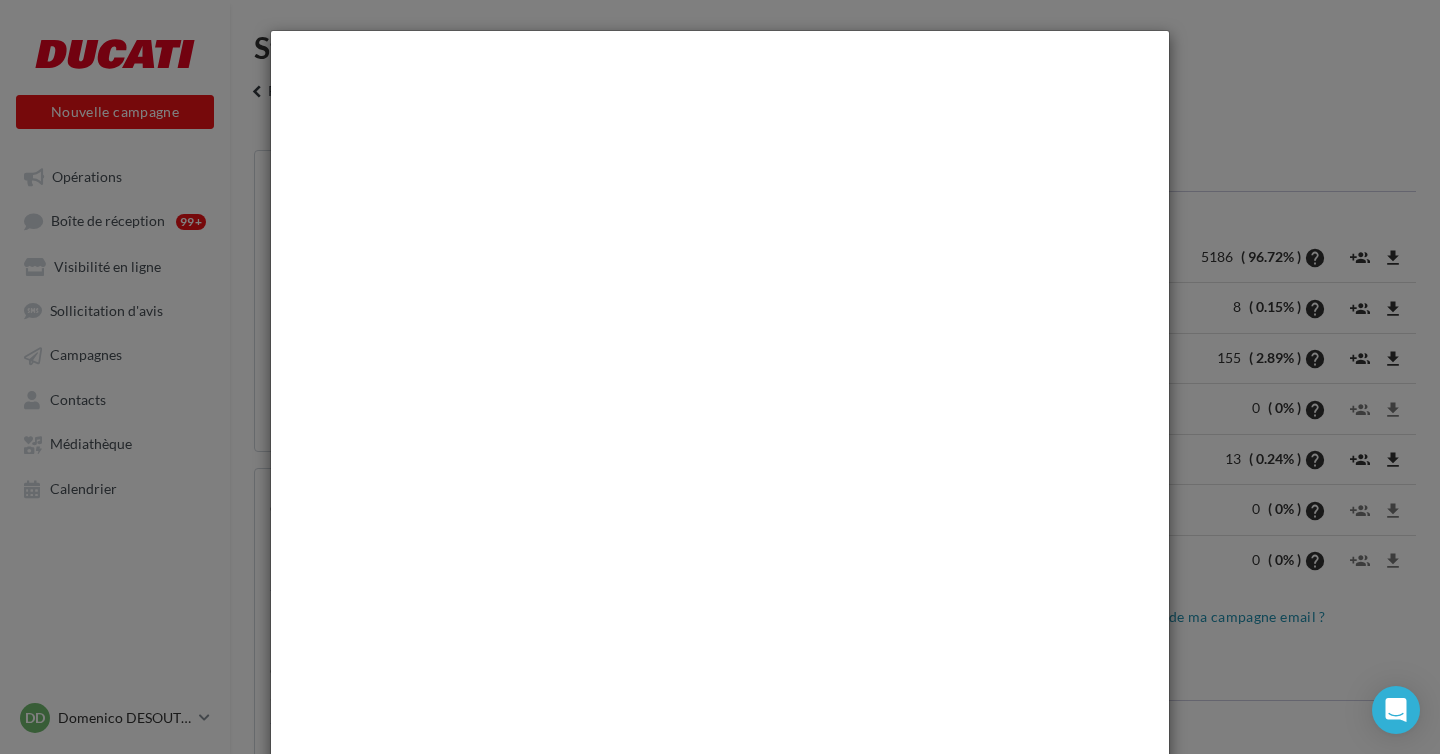 scroll, scrollTop: 391, scrollLeft: 0, axis: vertical 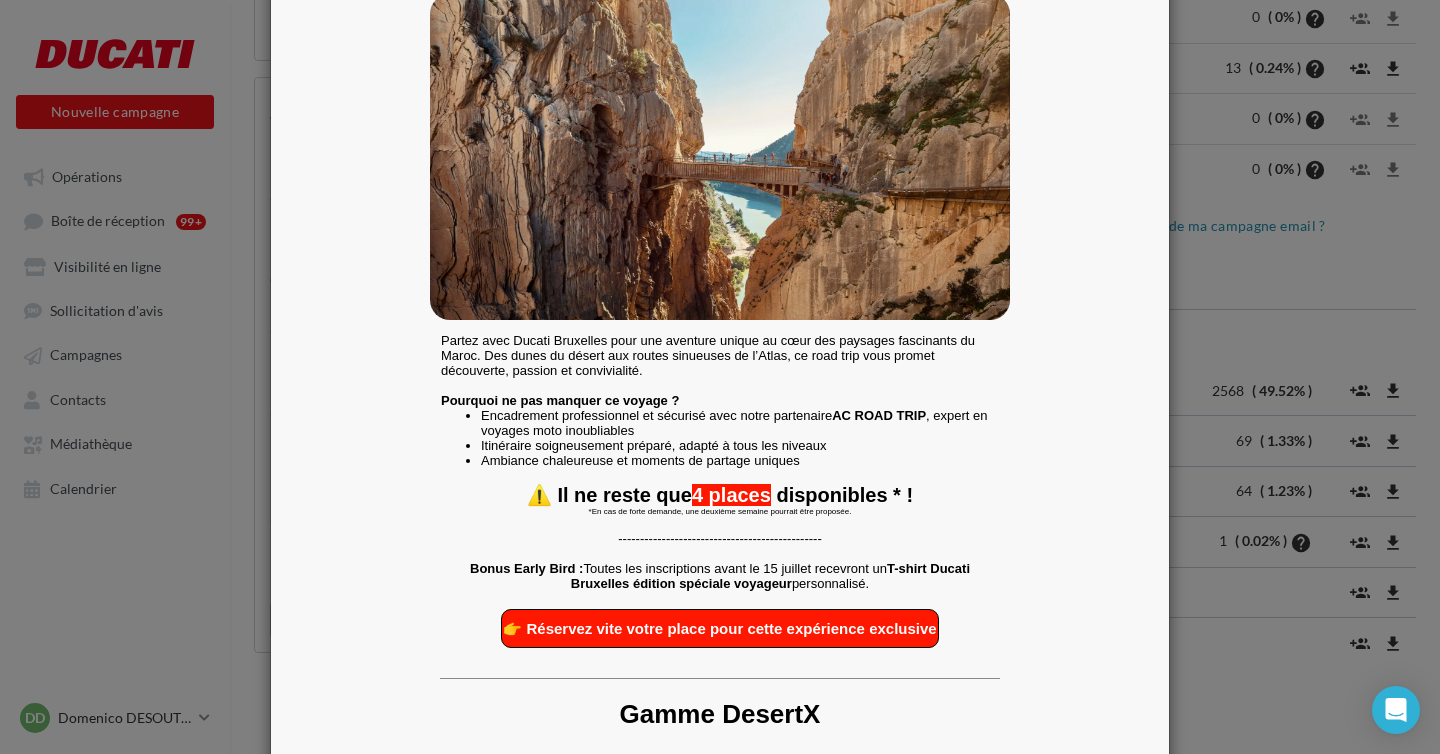 click at bounding box center (720, 377) 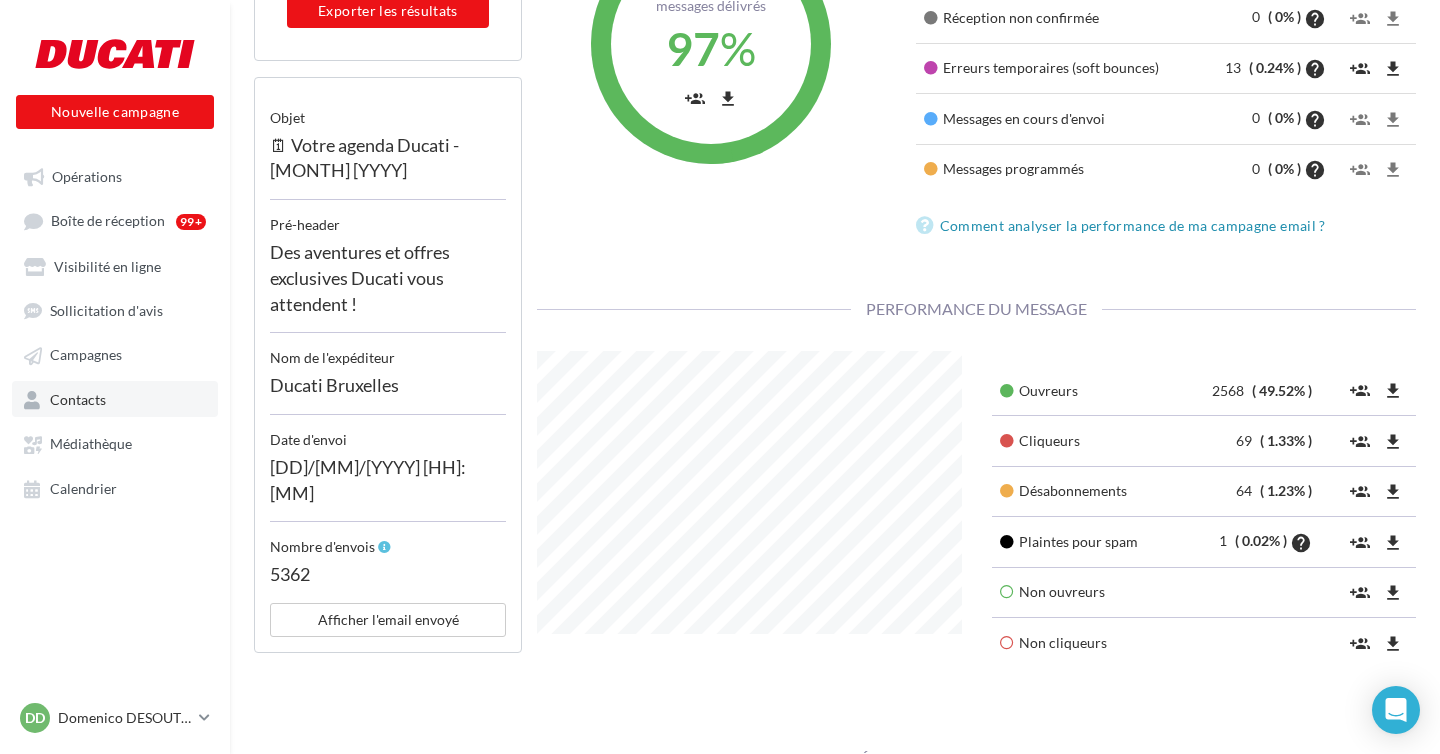 click on "Contacts" at bounding box center (115, 399) 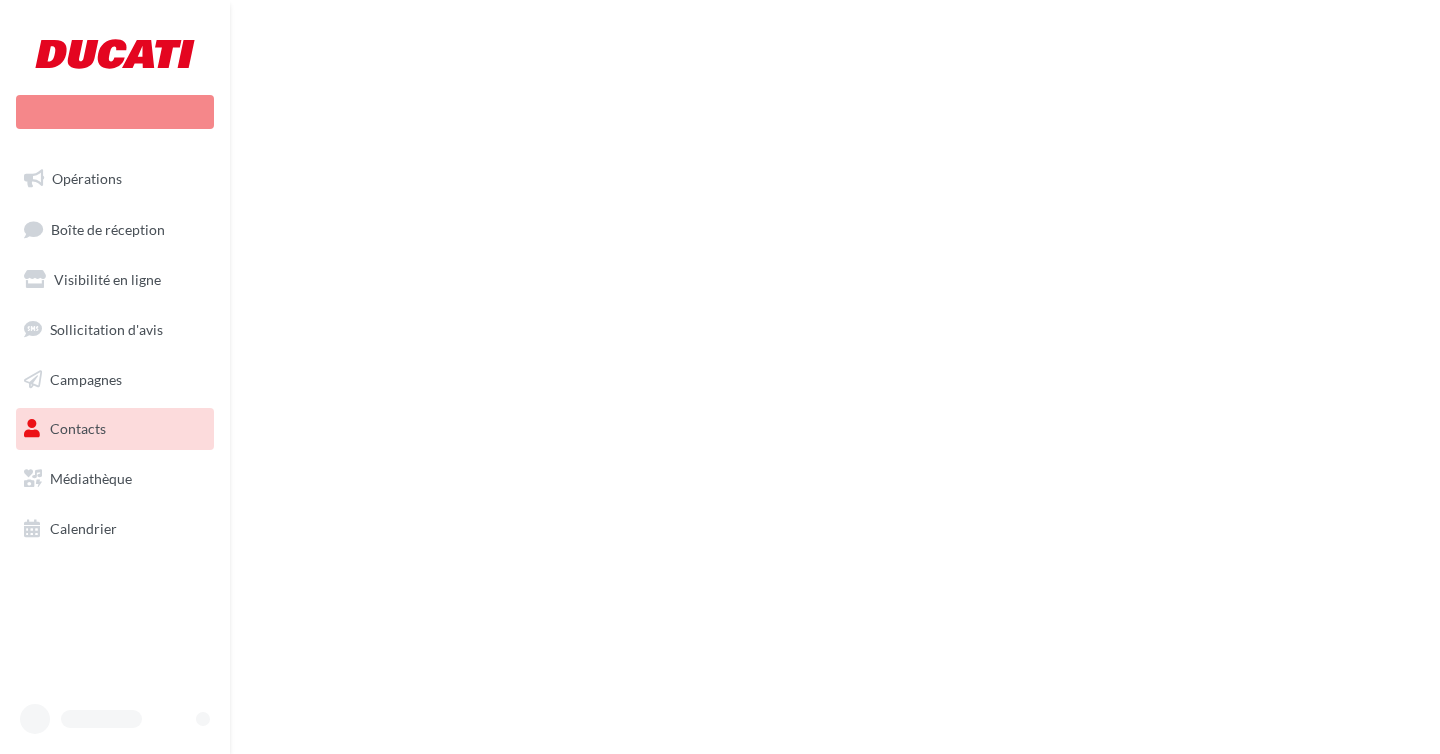 scroll, scrollTop: 0, scrollLeft: 0, axis: both 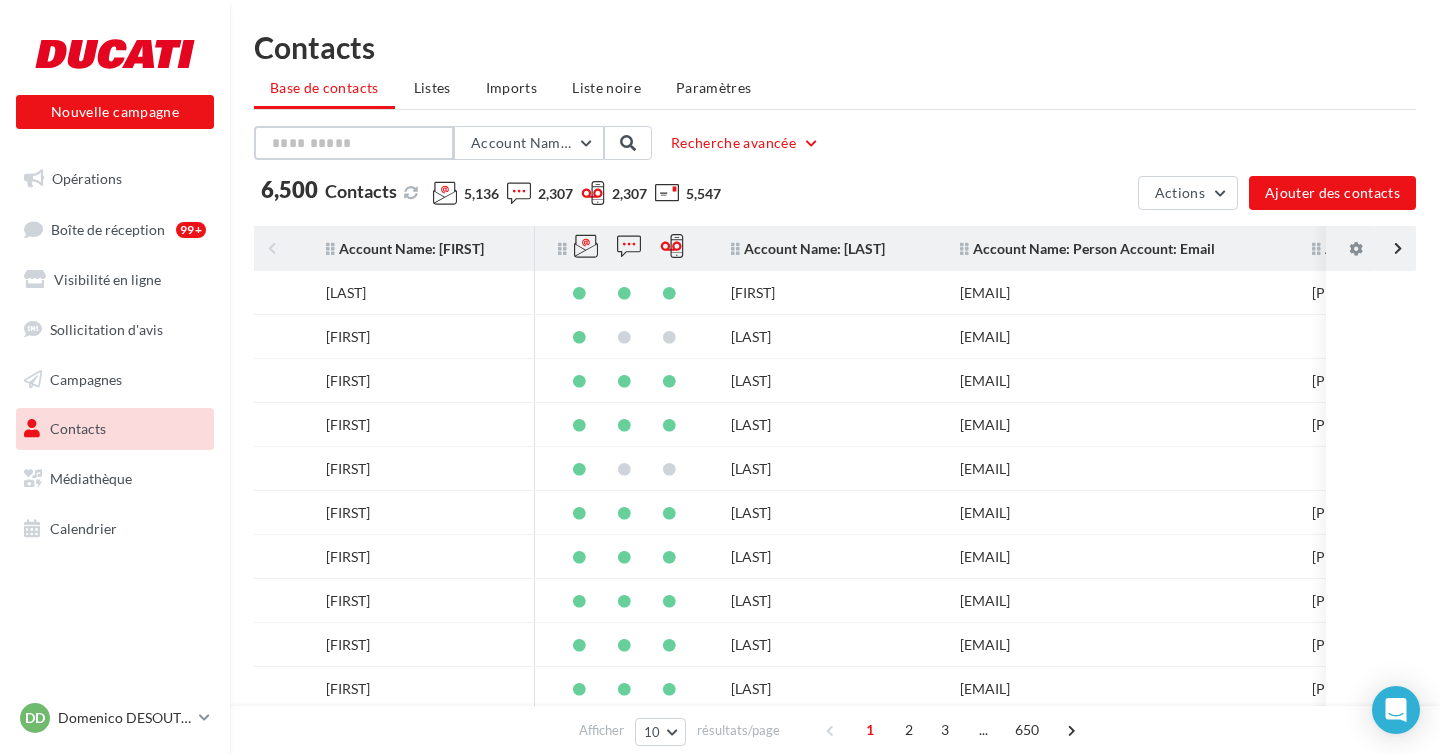 click at bounding box center (354, 143) 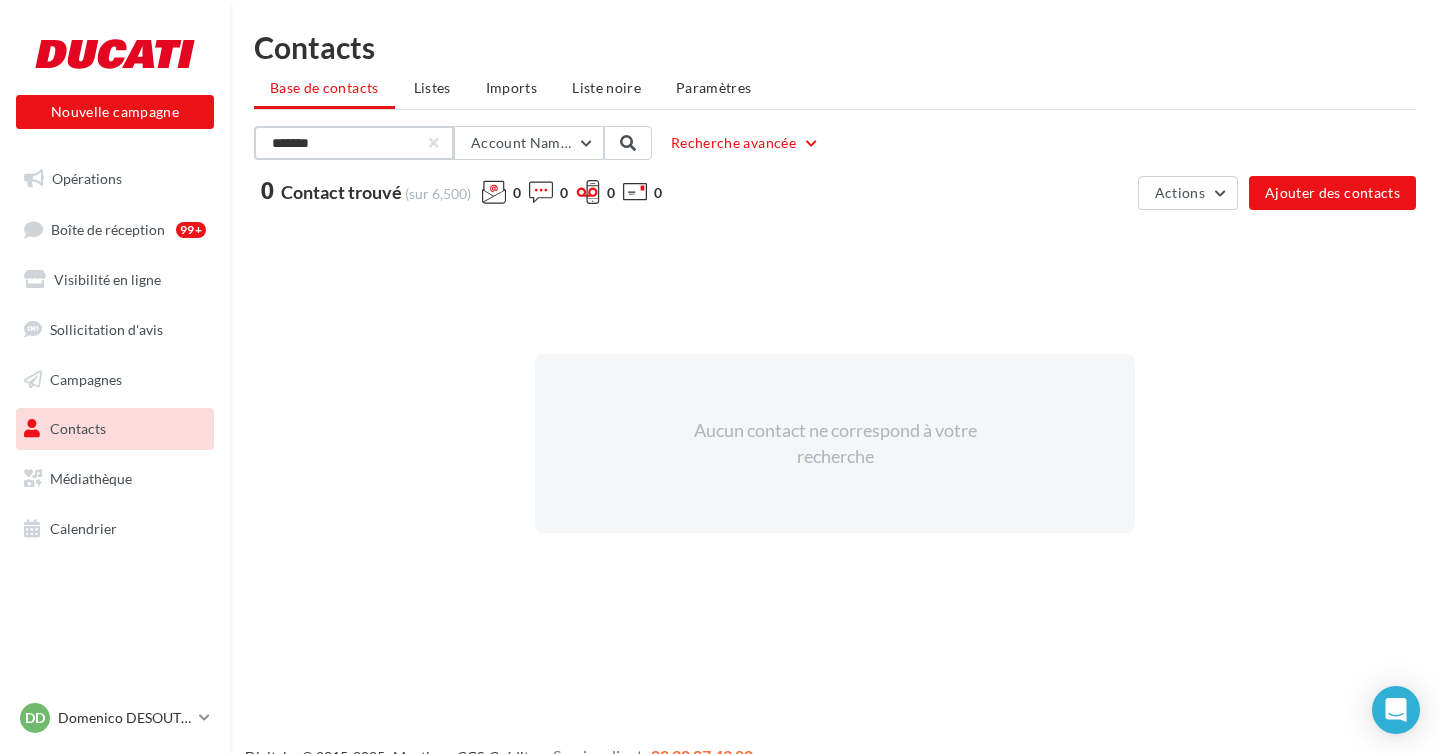 click on "*******" at bounding box center (354, 143) 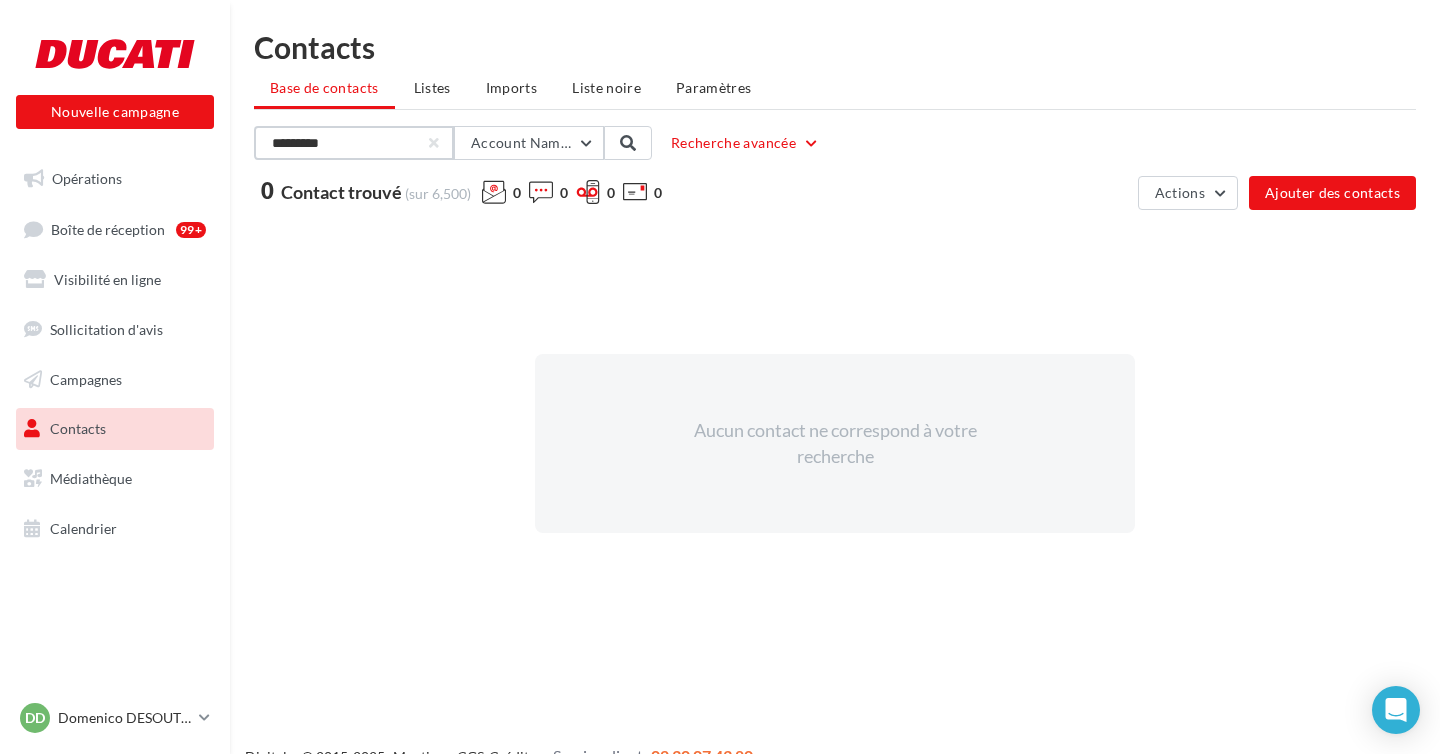 type on "*********" 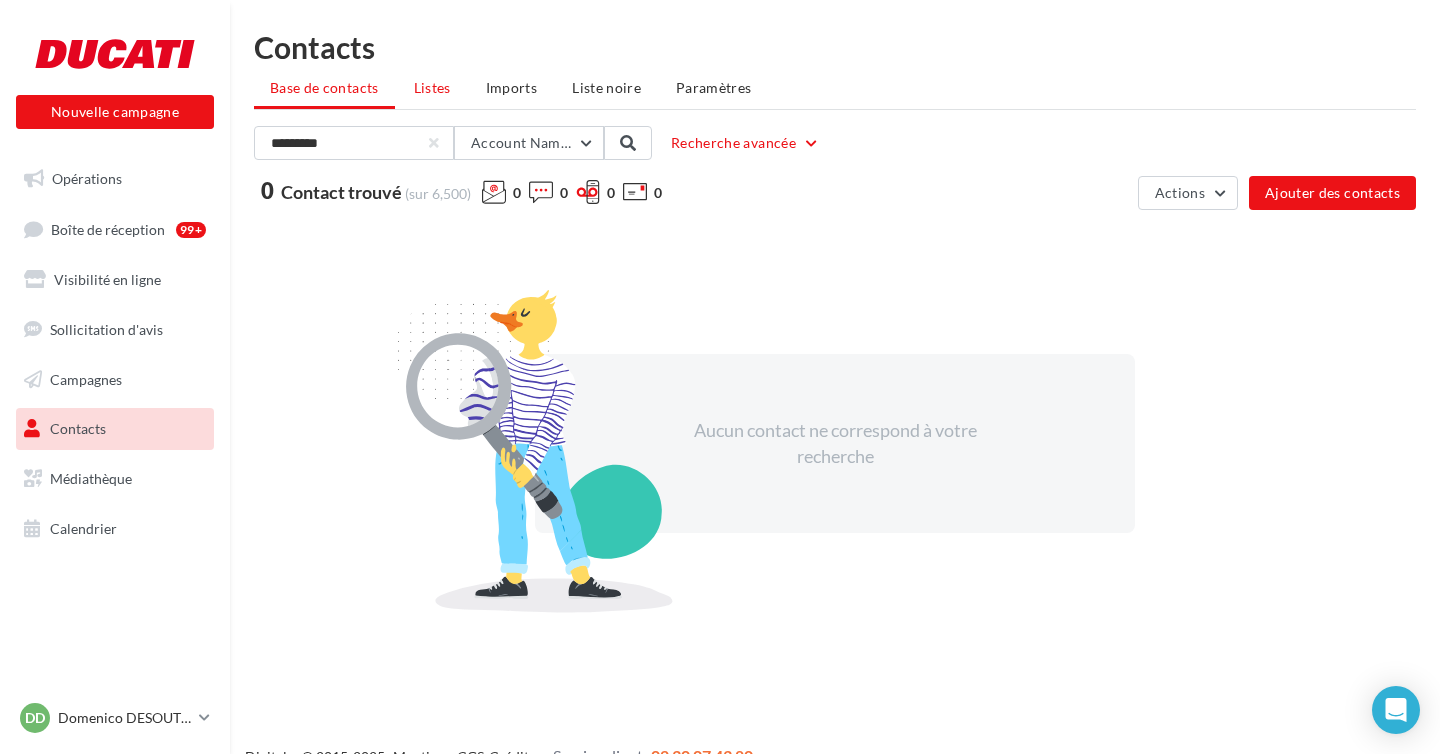 click on "Listes" at bounding box center (324, 87) 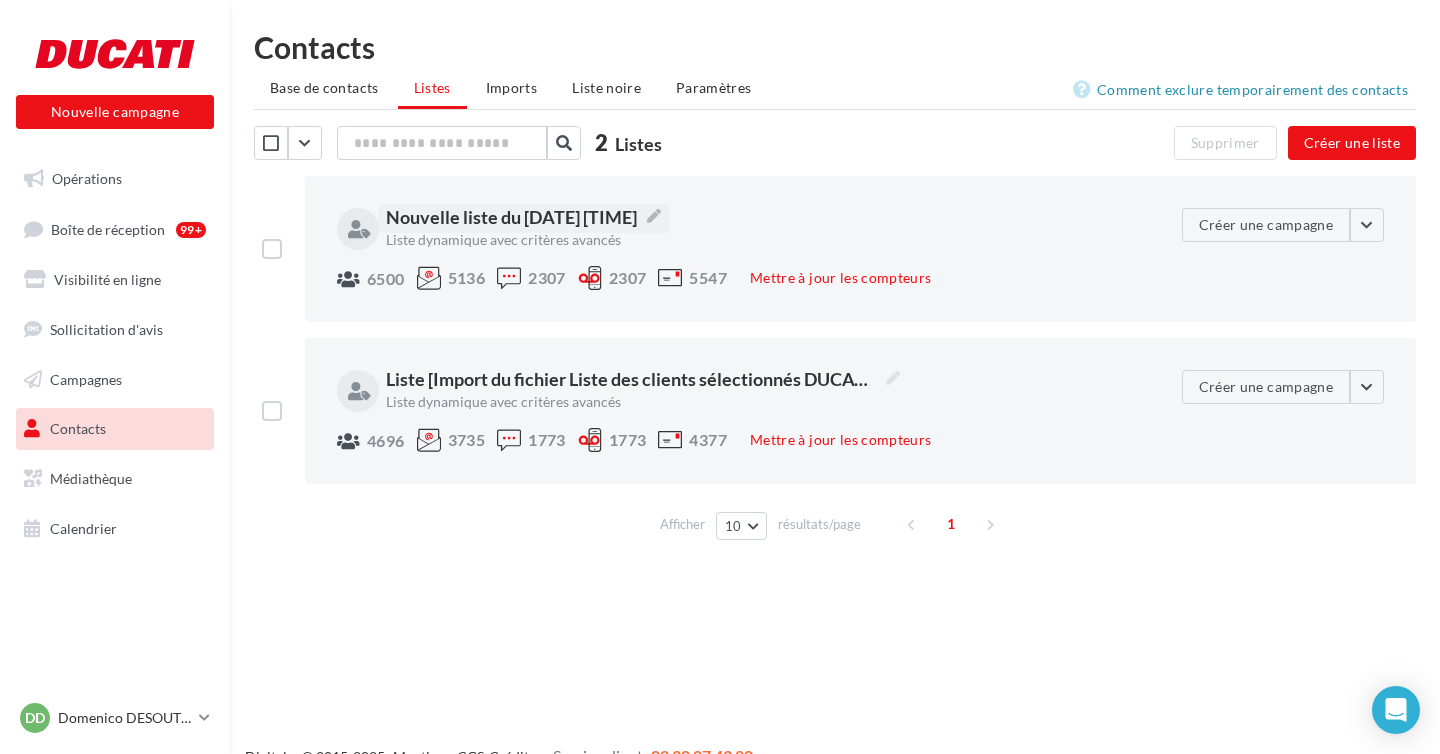 click on "Nouvelle liste du [DATE] [TIME]" at bounding box center (523, 218) 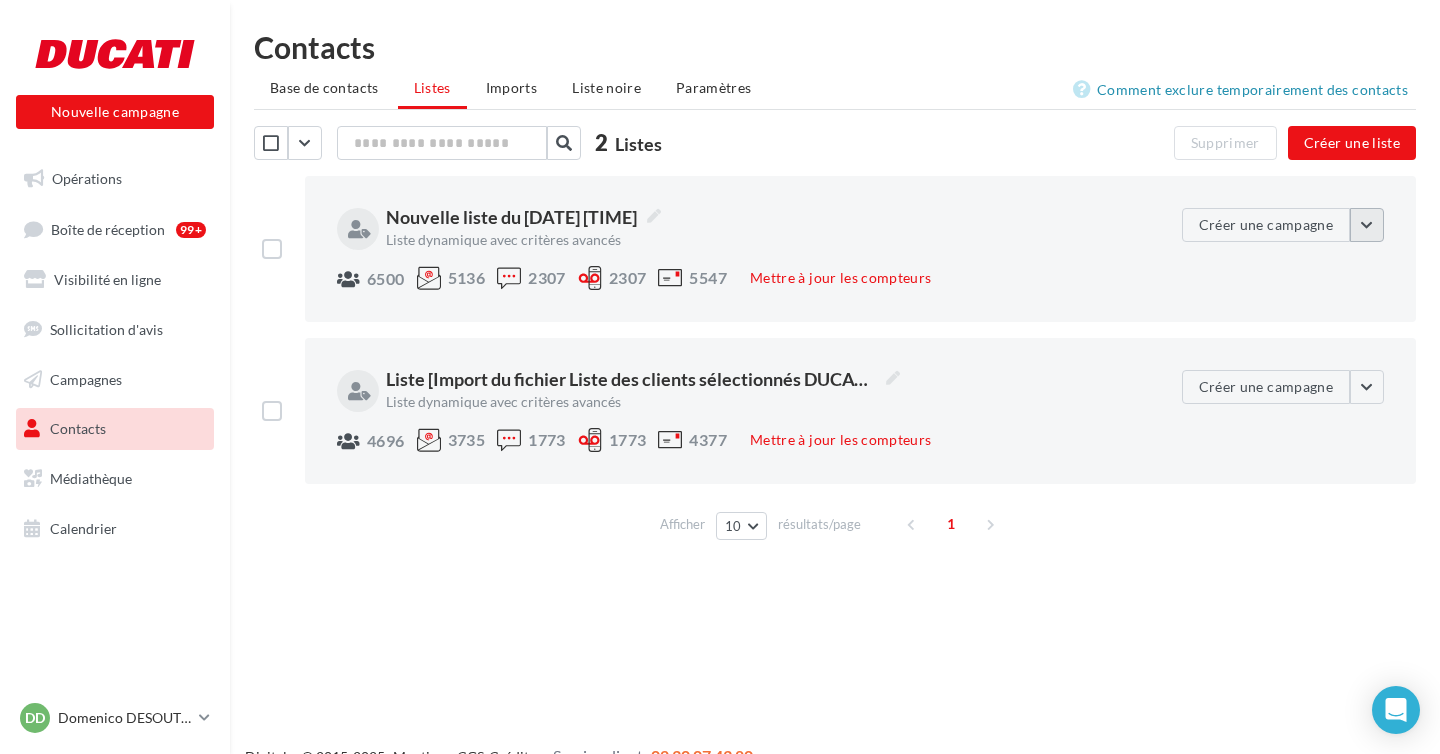 click at bounding box center [1367, 225] 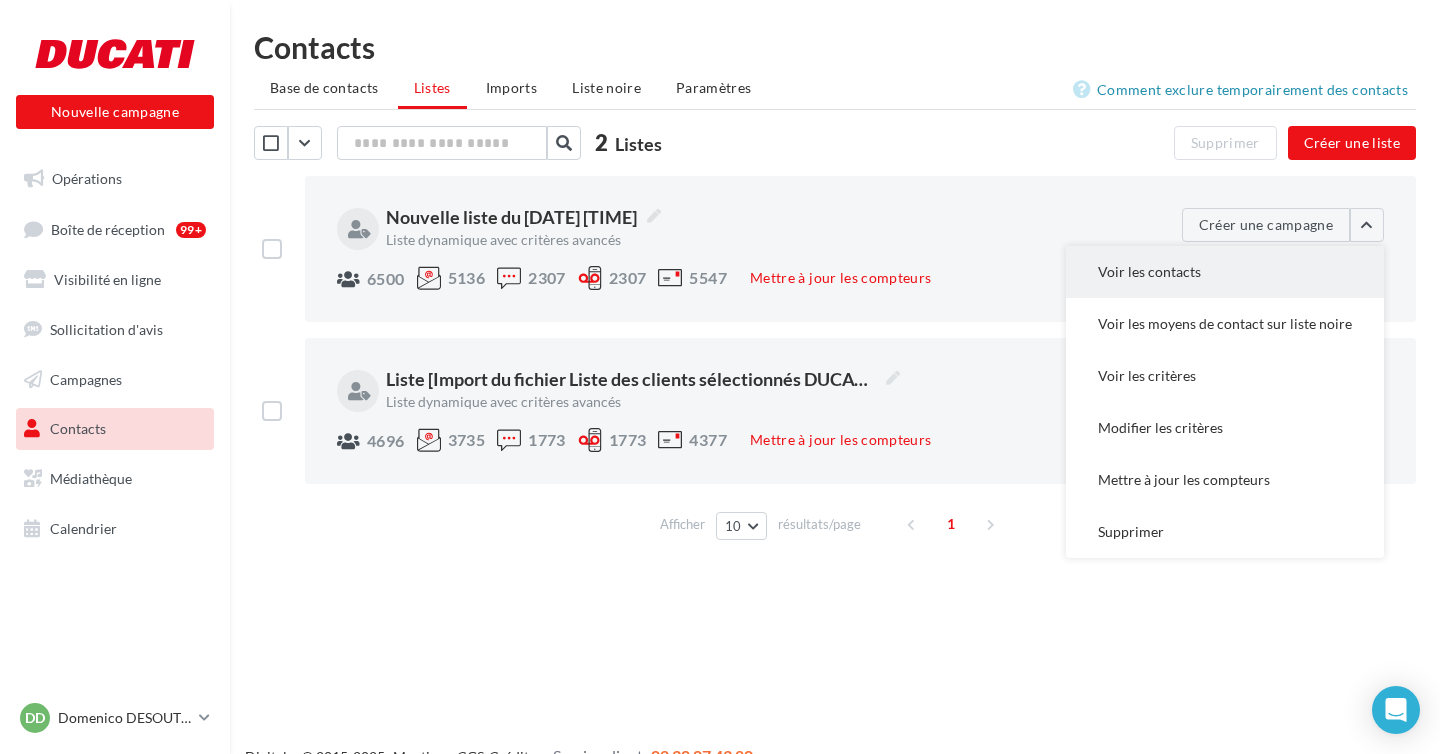 click on "Voir les contacts" at bounding box center [1225, 272] 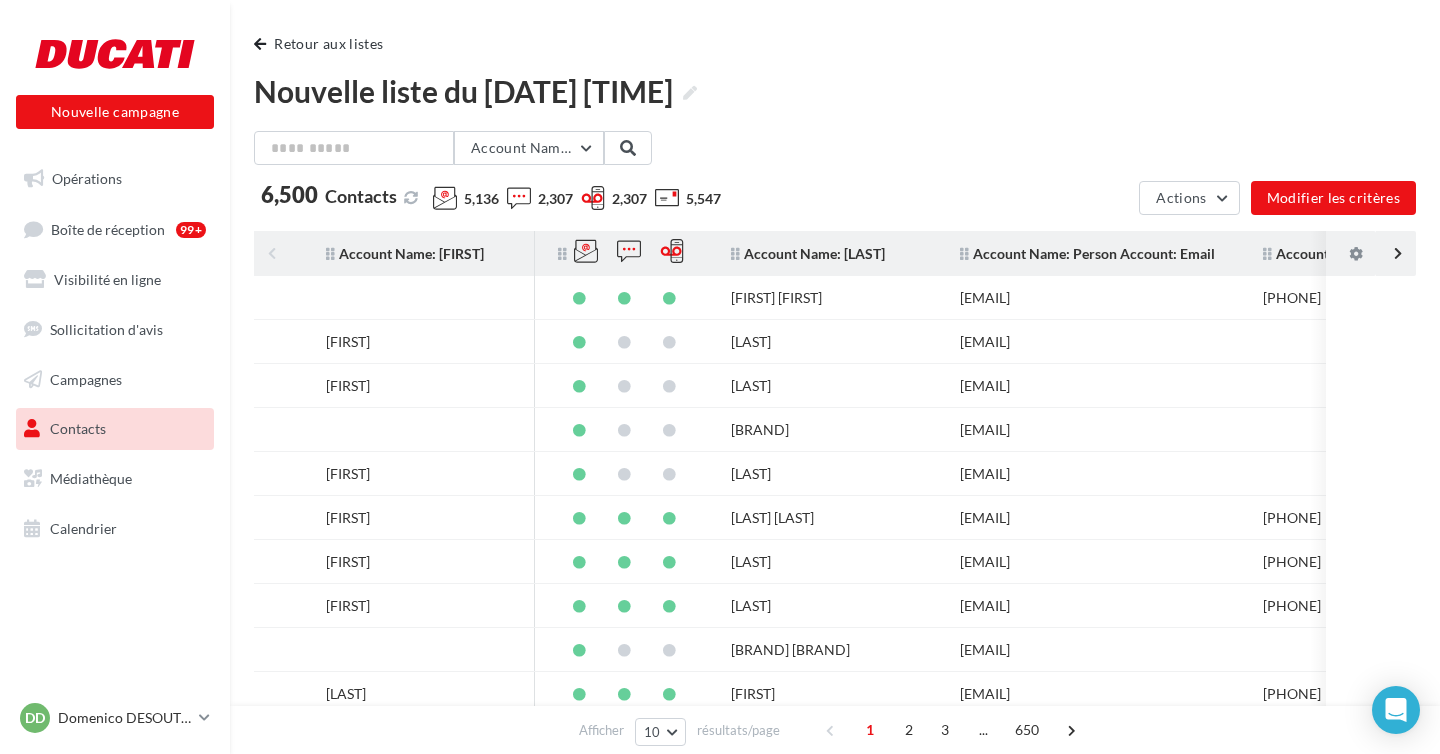 click on "Contacts" at bounding box center [115, 429] 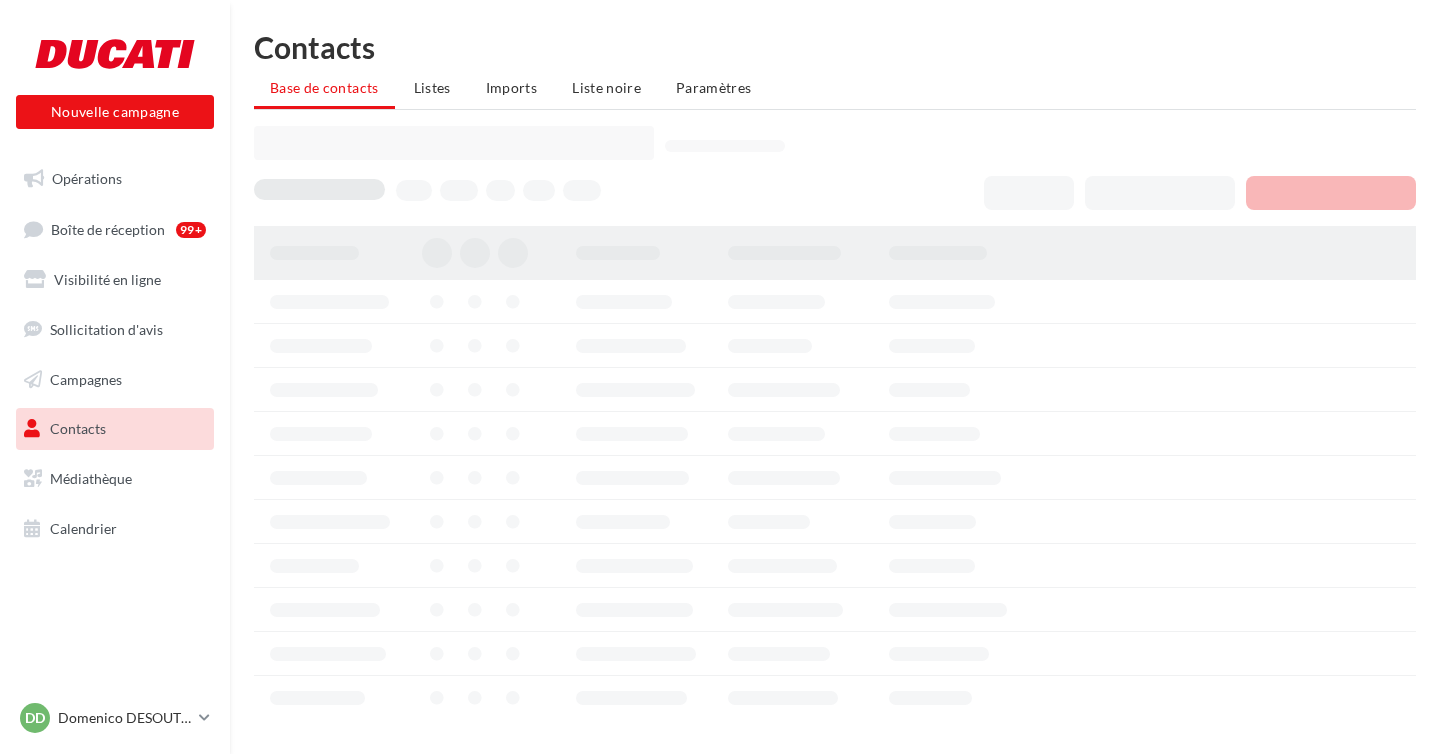 scroll, scrollTop: 0, scrollLeft: 0, axis: both 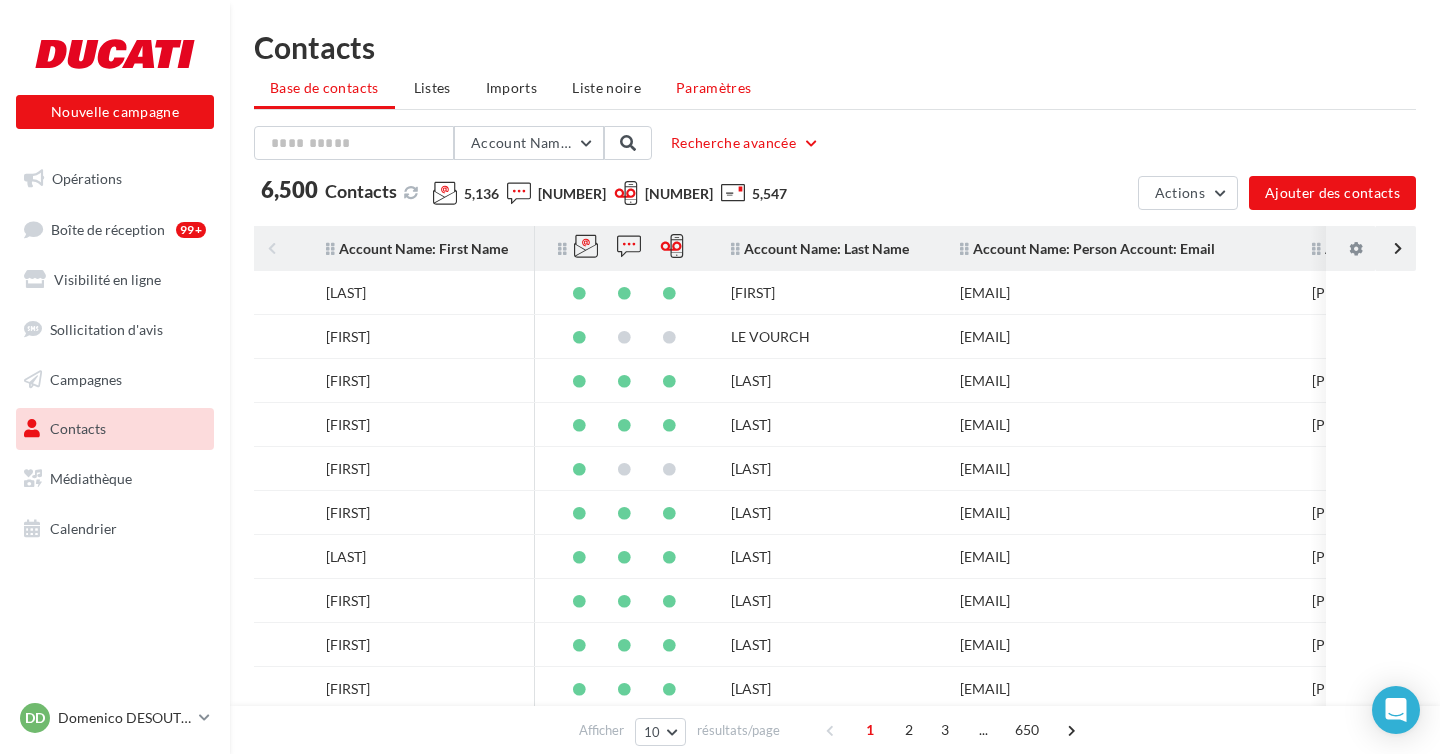 click on "Paramètres" at bounding box center (714, 88) 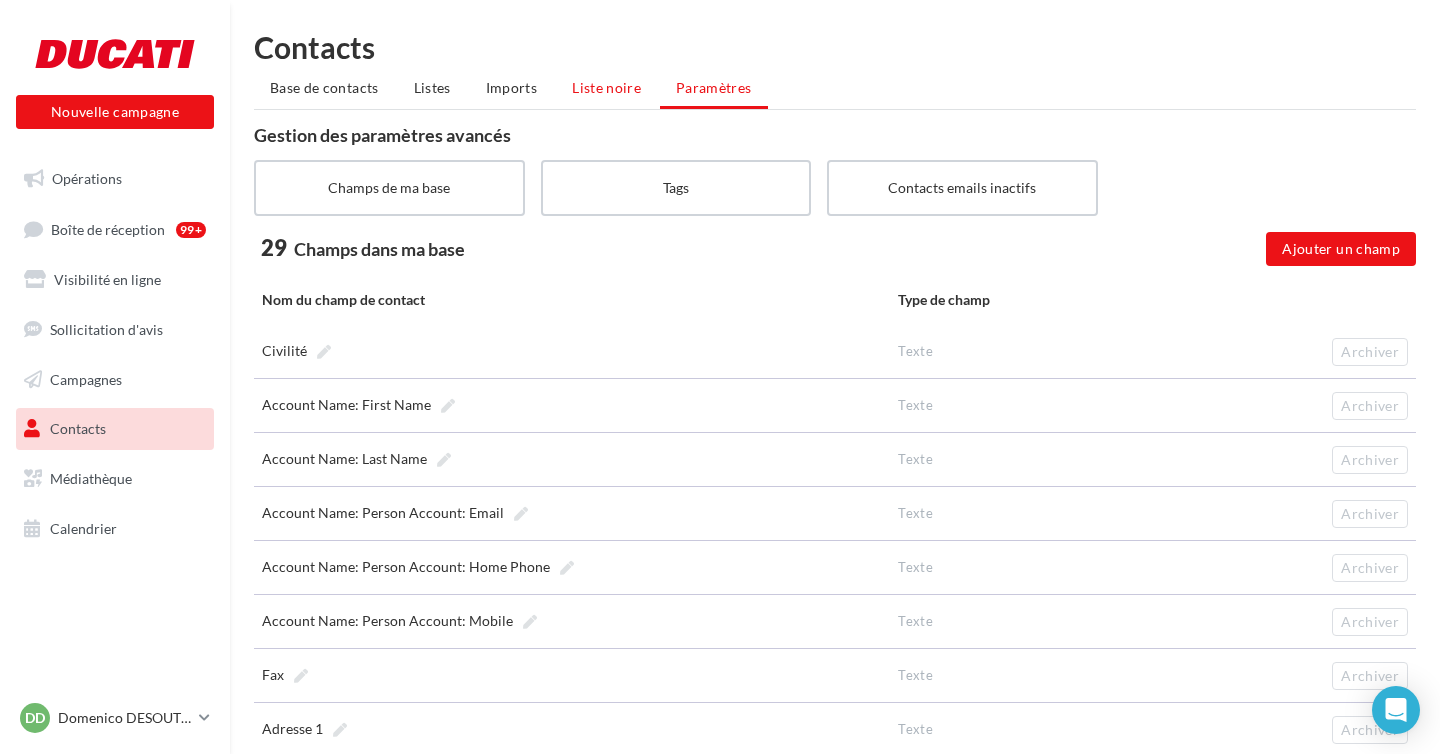 click on "Liste noire" at bounding box center (606, 88) 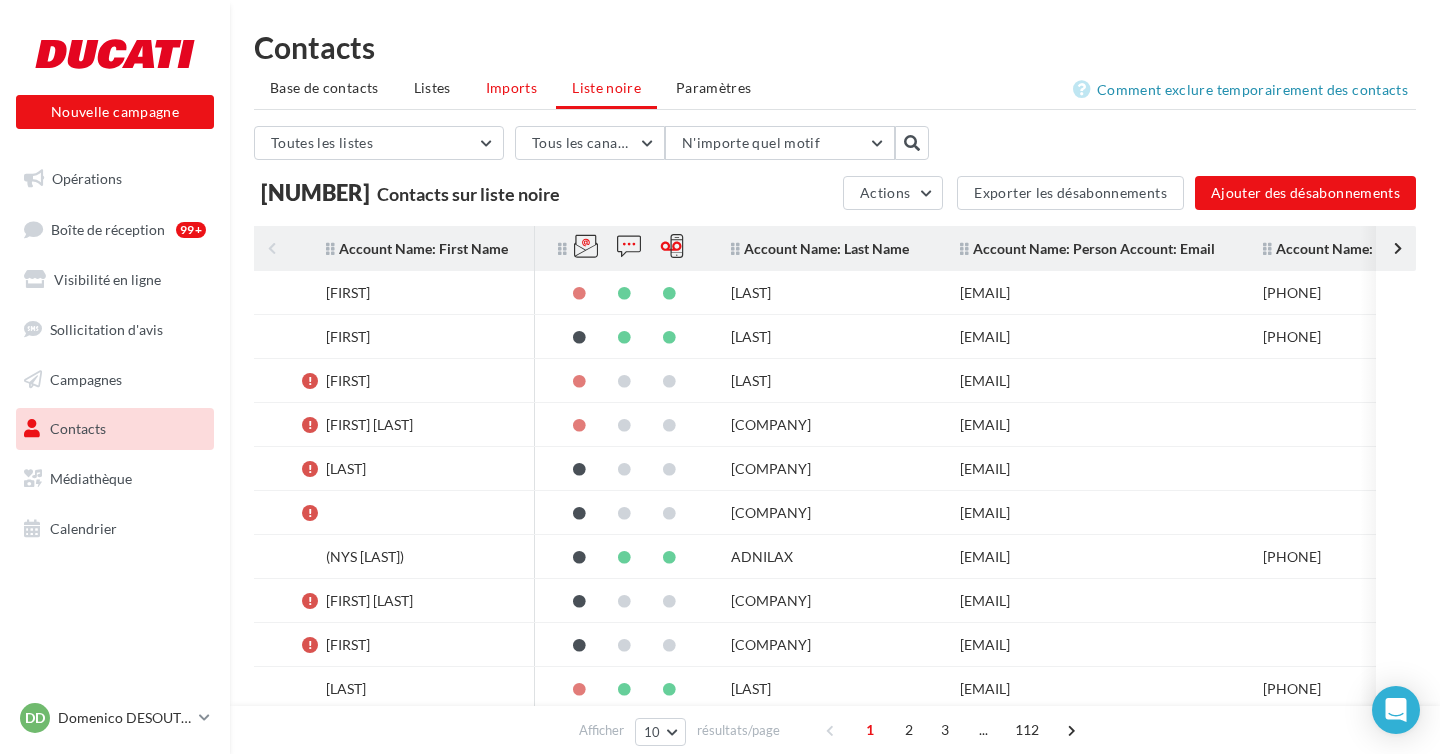 click on "Imports" at bounding box center [324, 87] 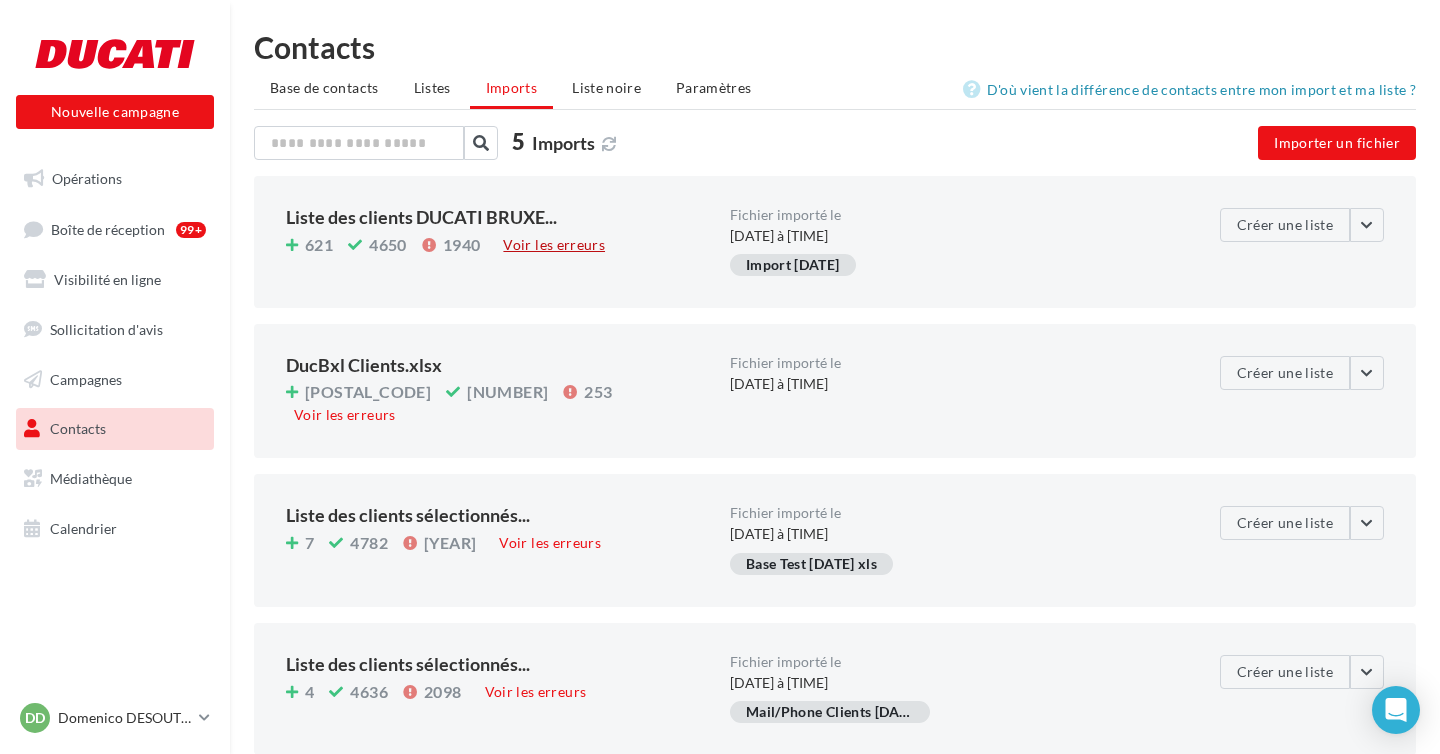 click on "Voir les erreurs" at bounding box center (554, 245) 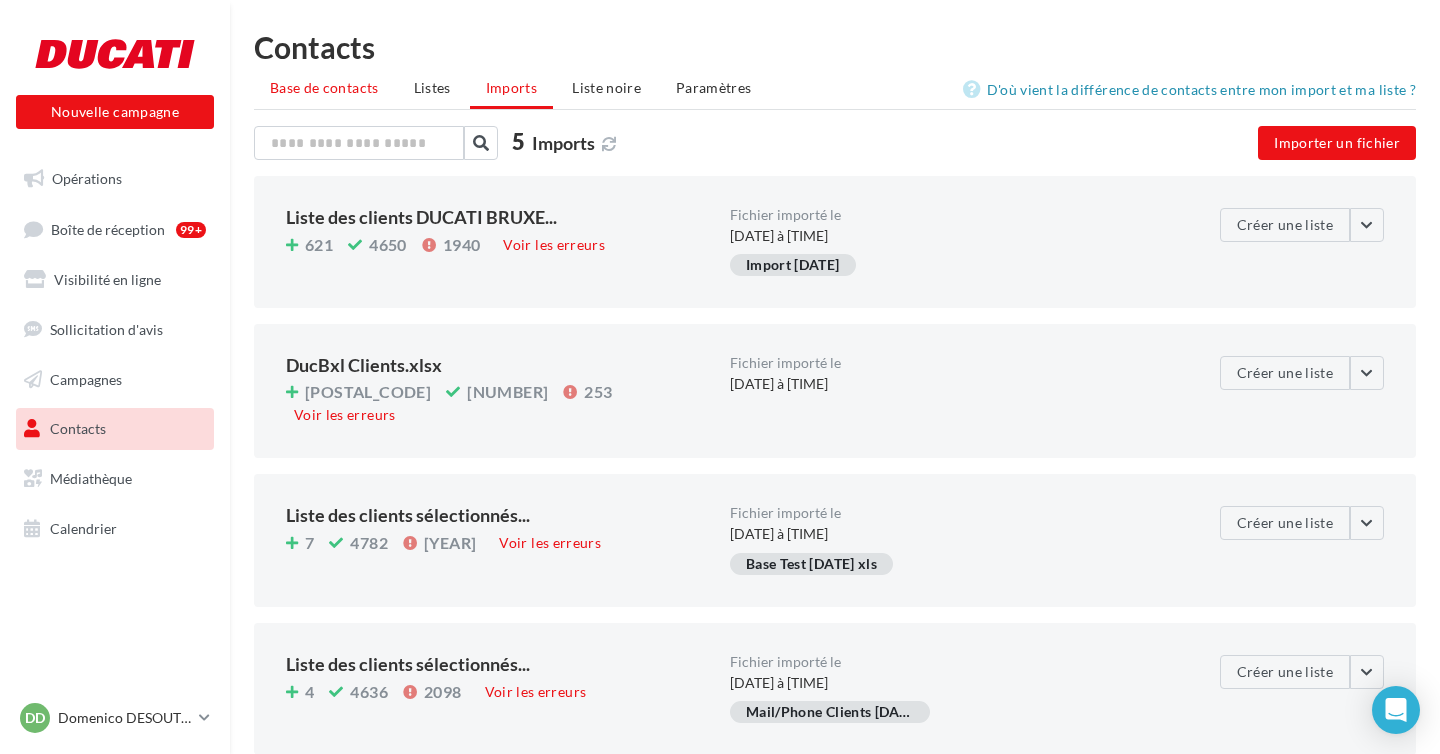 click on "Base de contacts" at bounding box center [324, 87] 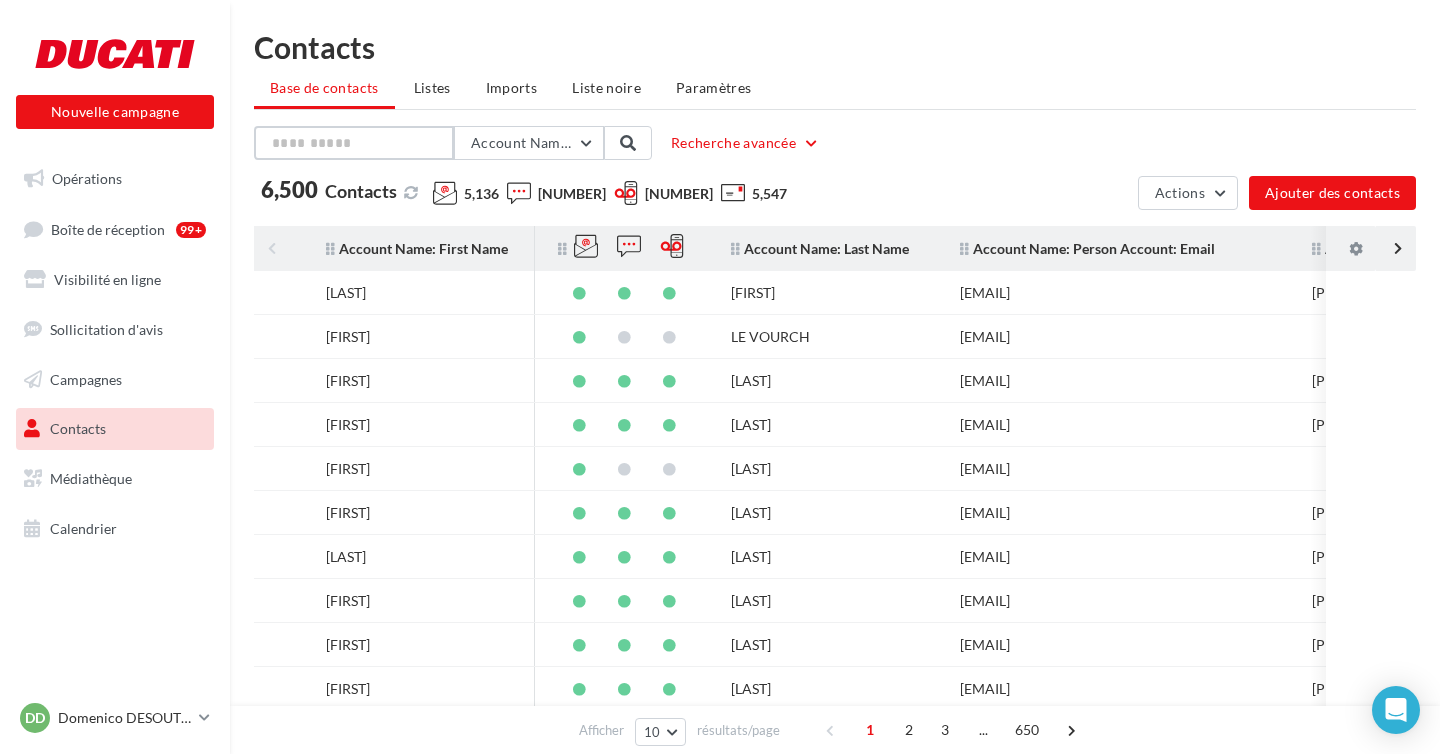 click at bounding box center (354, 143) 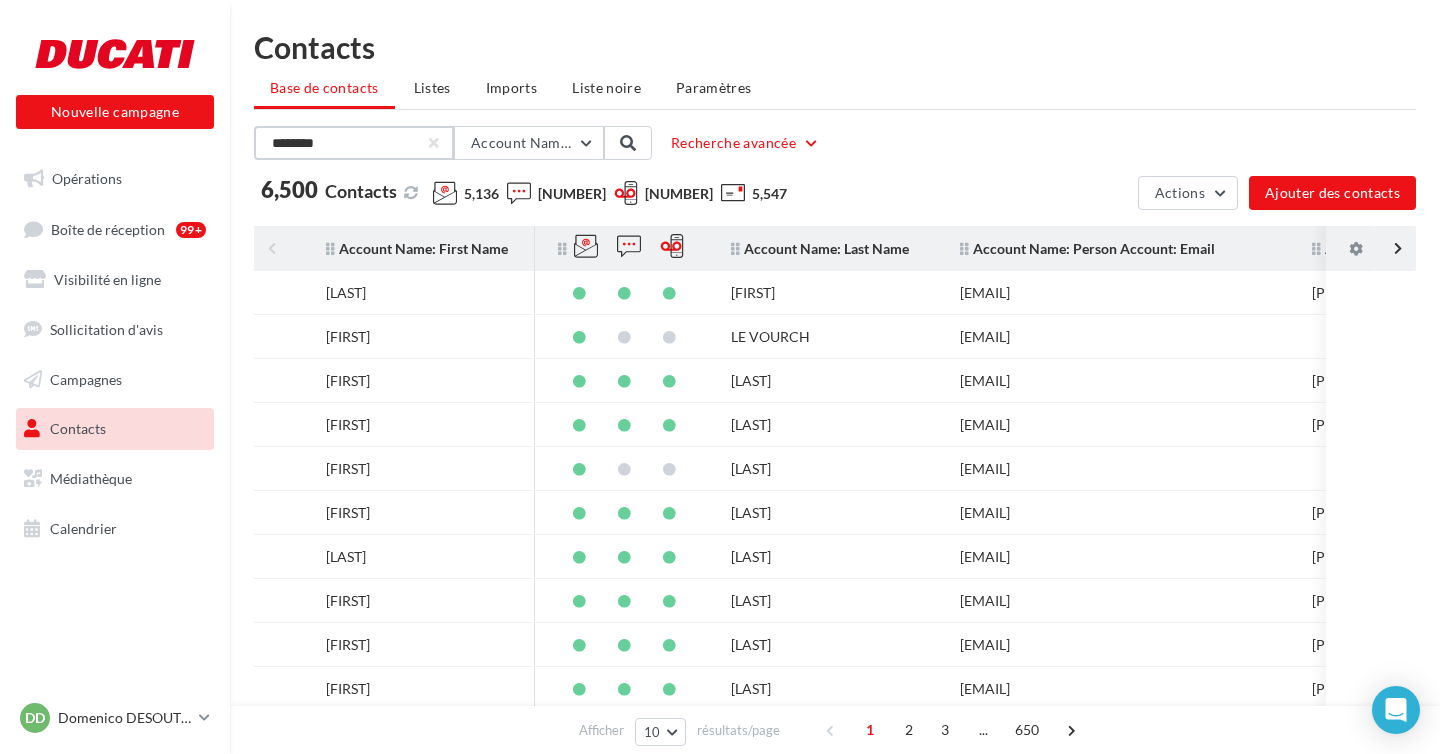 type on "********" 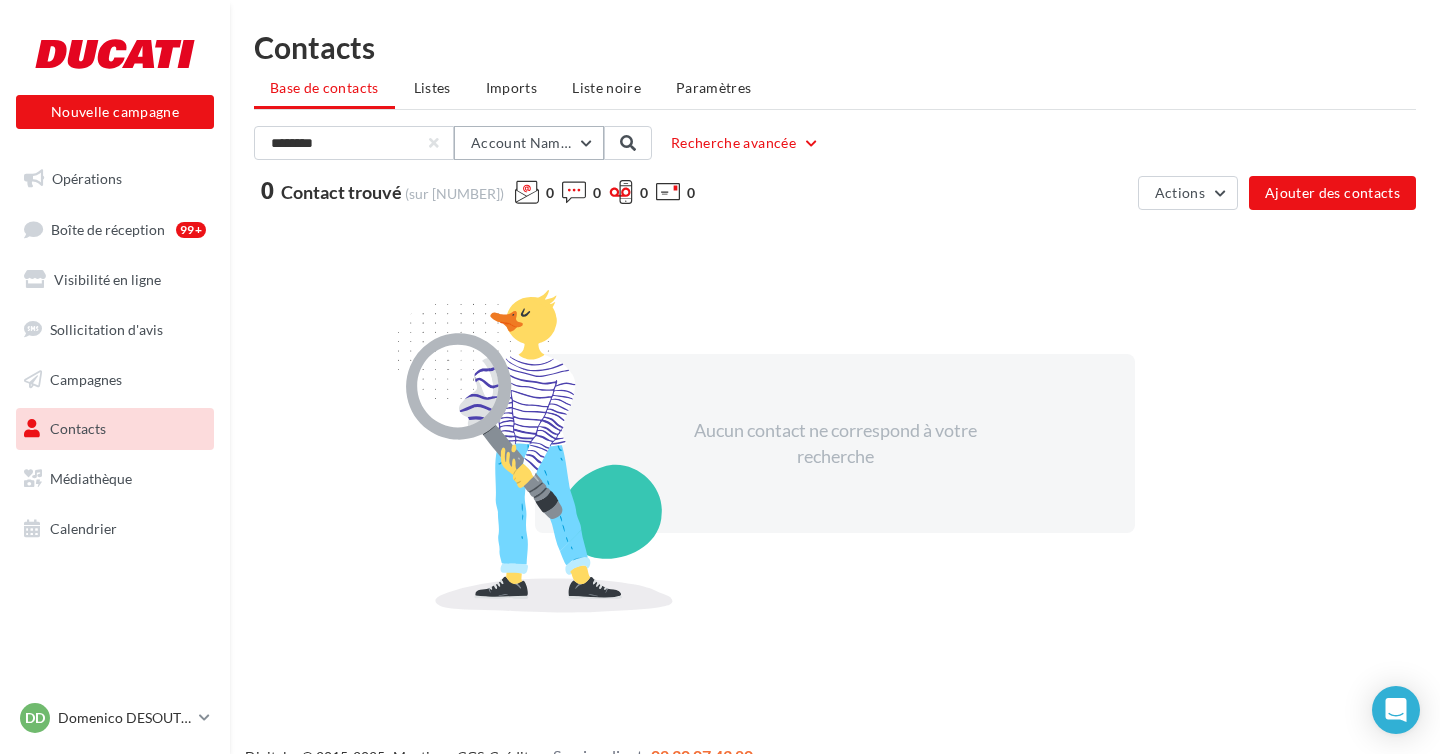 click on "Account Name: First Name" at bounding box center (559, 142) 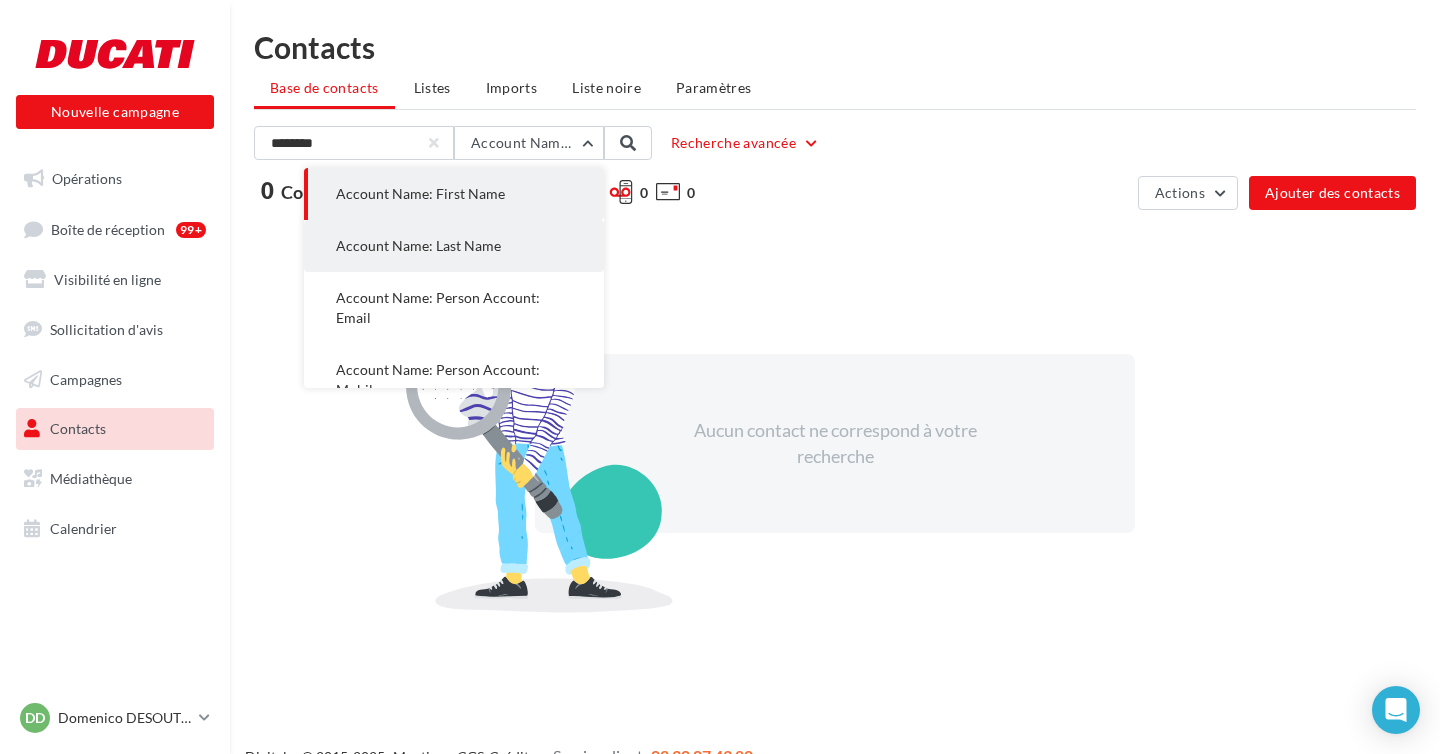 click on "Account Name: Last Name" at bounding box center (454, 194) 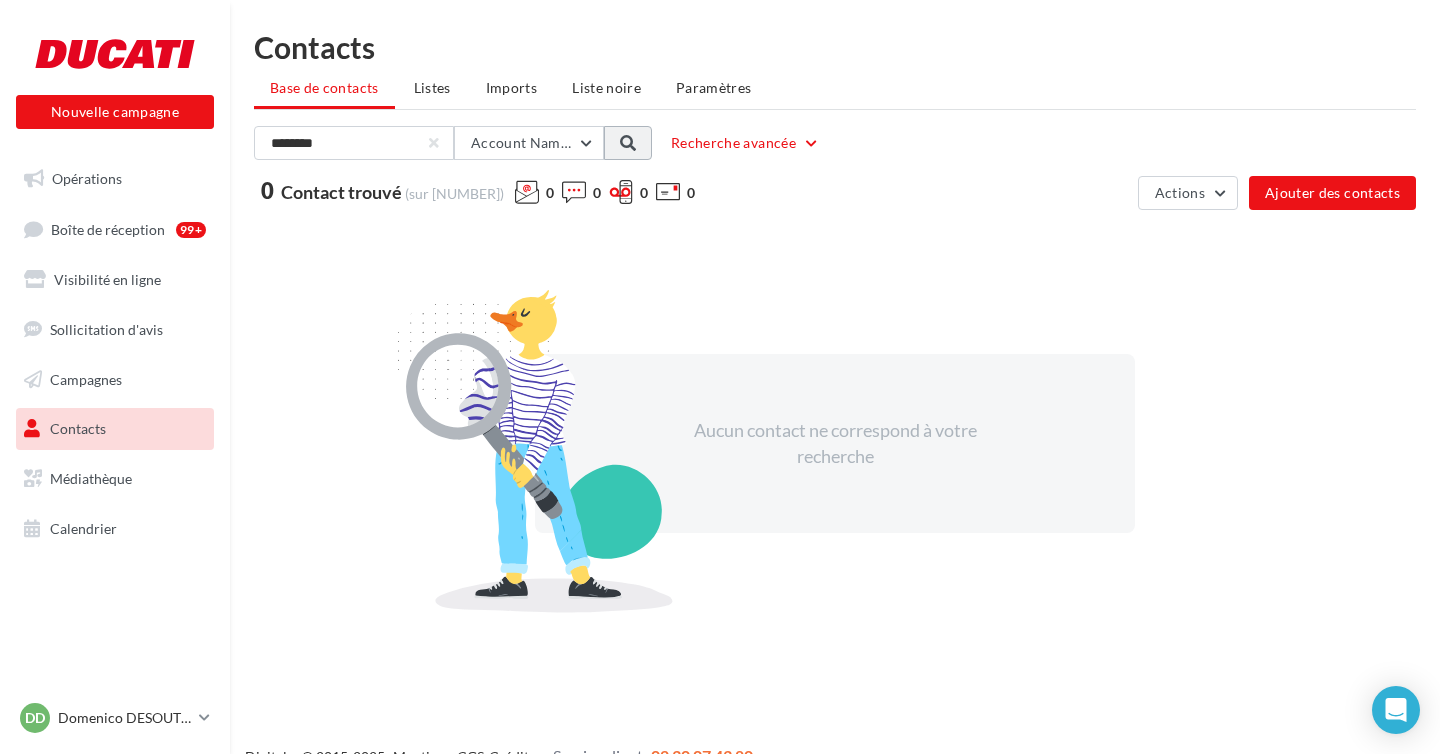click at bounding box center [628, 143] 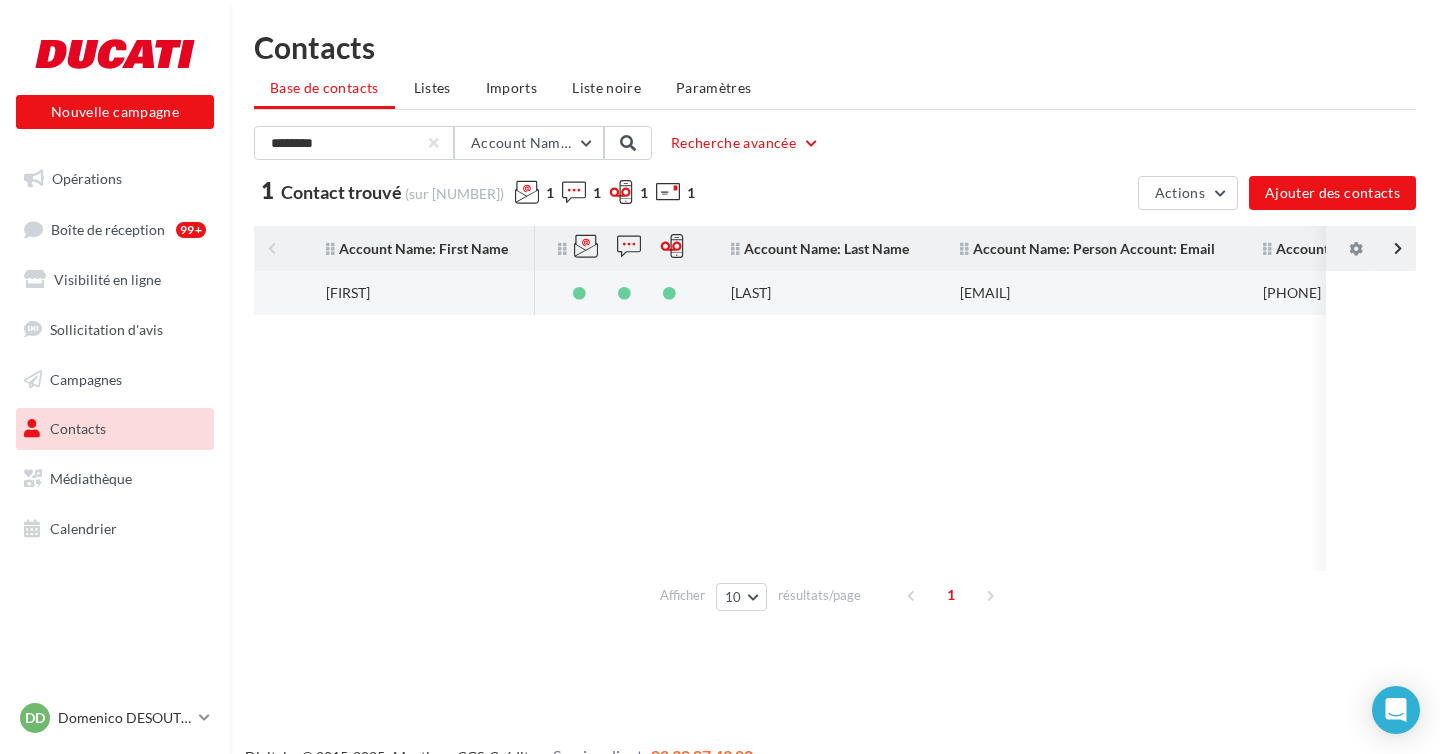click on "SAMUEL" at bounding box center [418, 293] 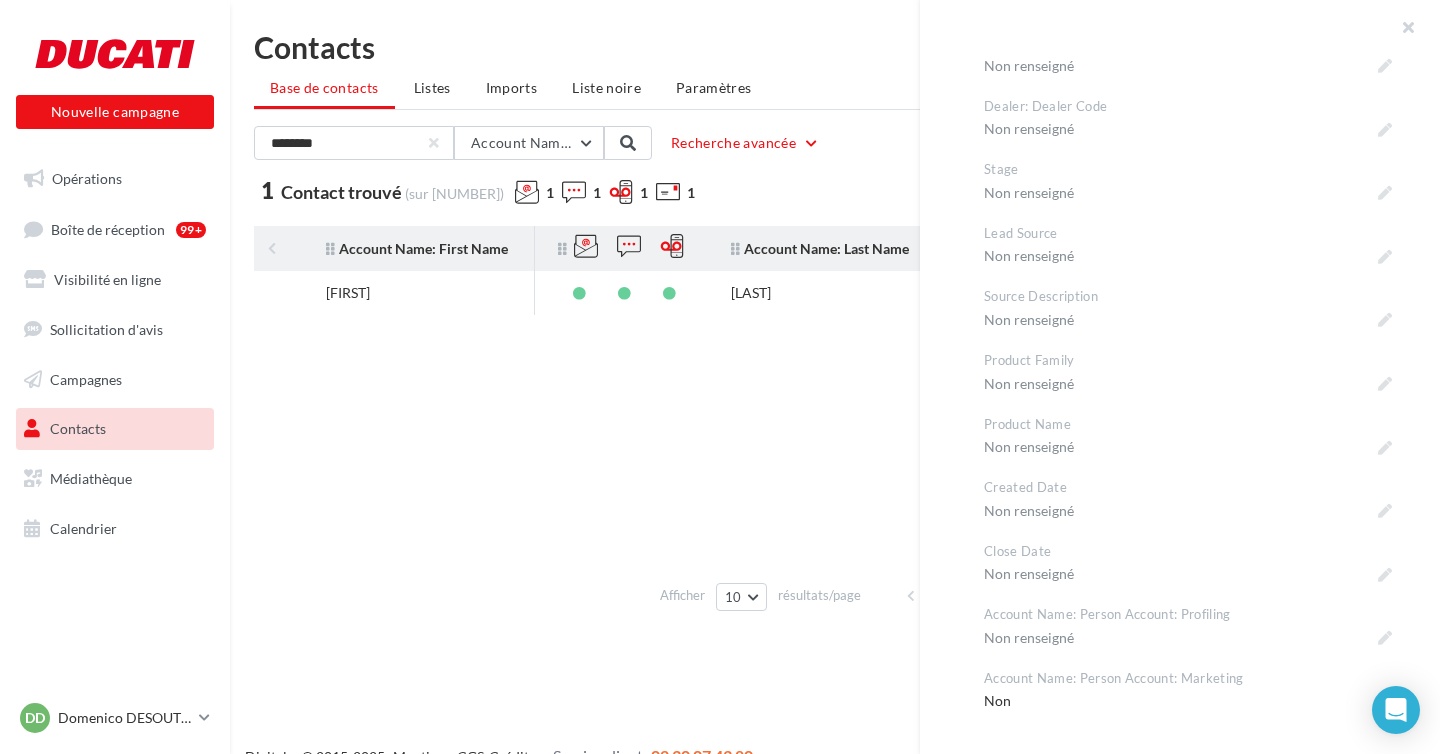 scroll, scrollTop: 1481, scrollLeft: 0, axis: vertical 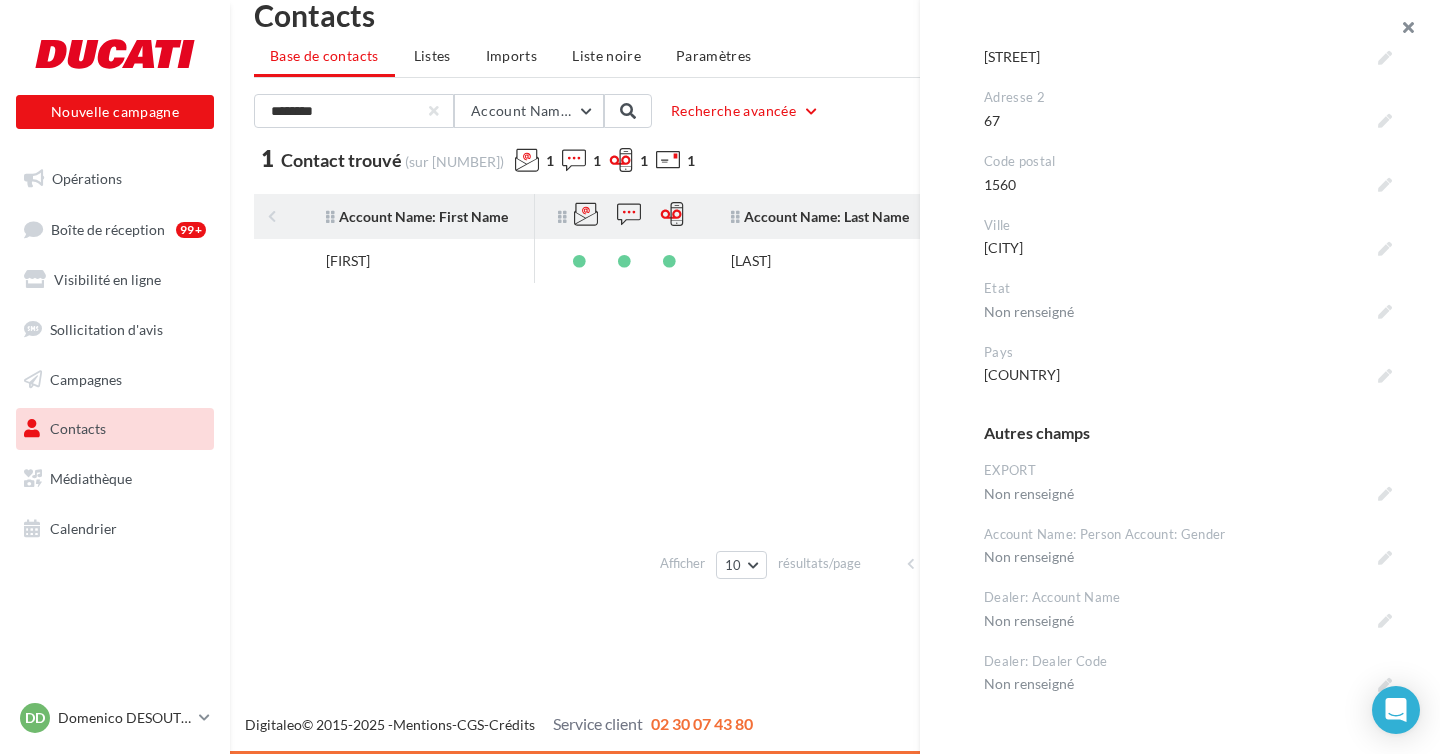 click at bounding box center [1400, 30] 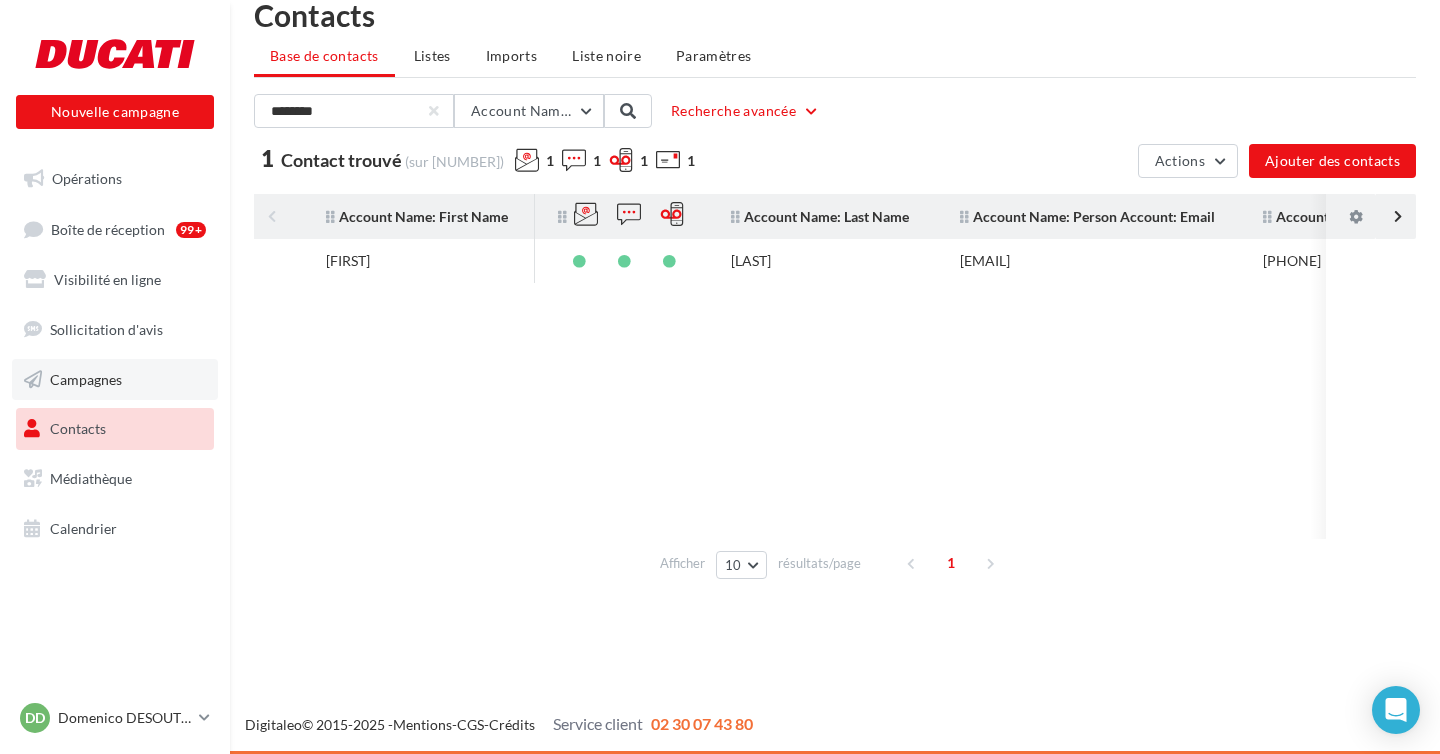 click on "Campagnes" at bounding box center [86, 378] 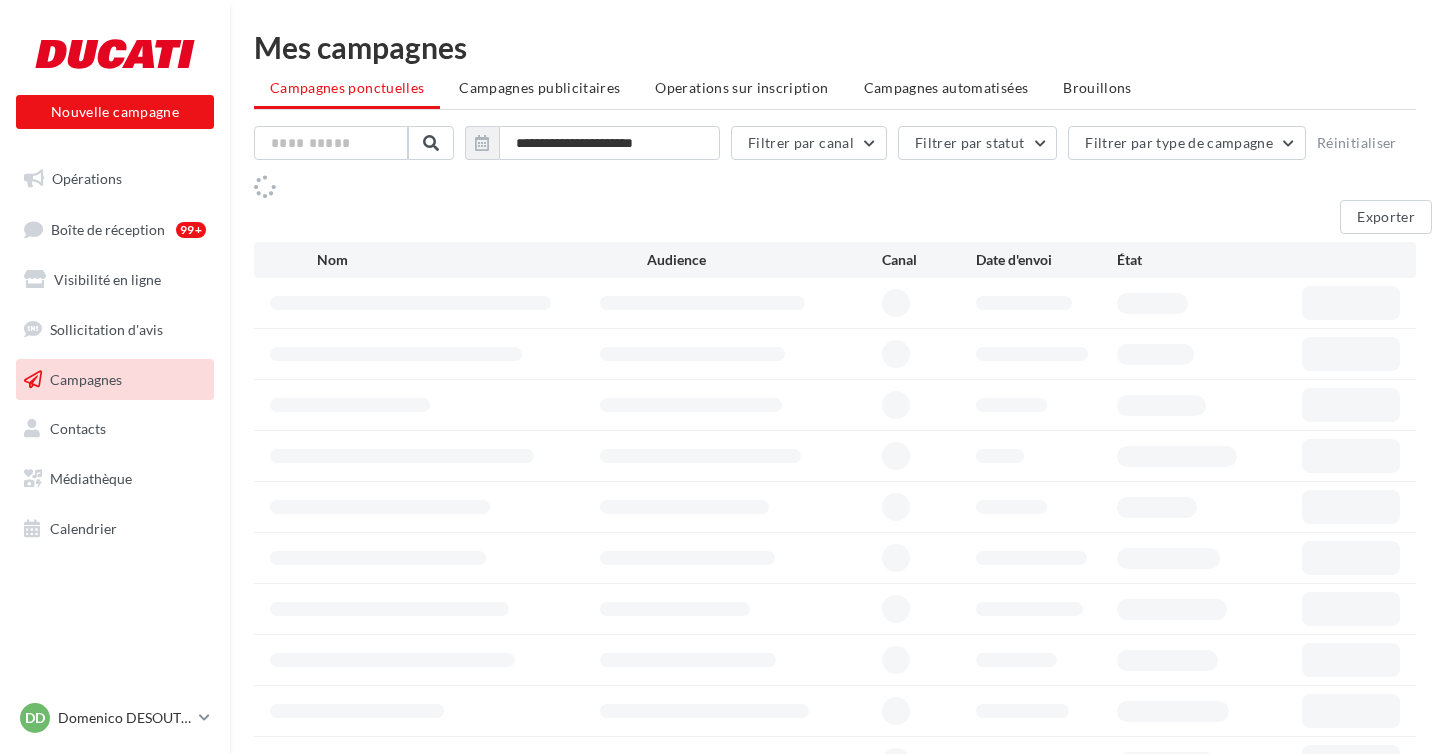 scroll, scrollTop: 0, scrollLeft: 0, axis: both 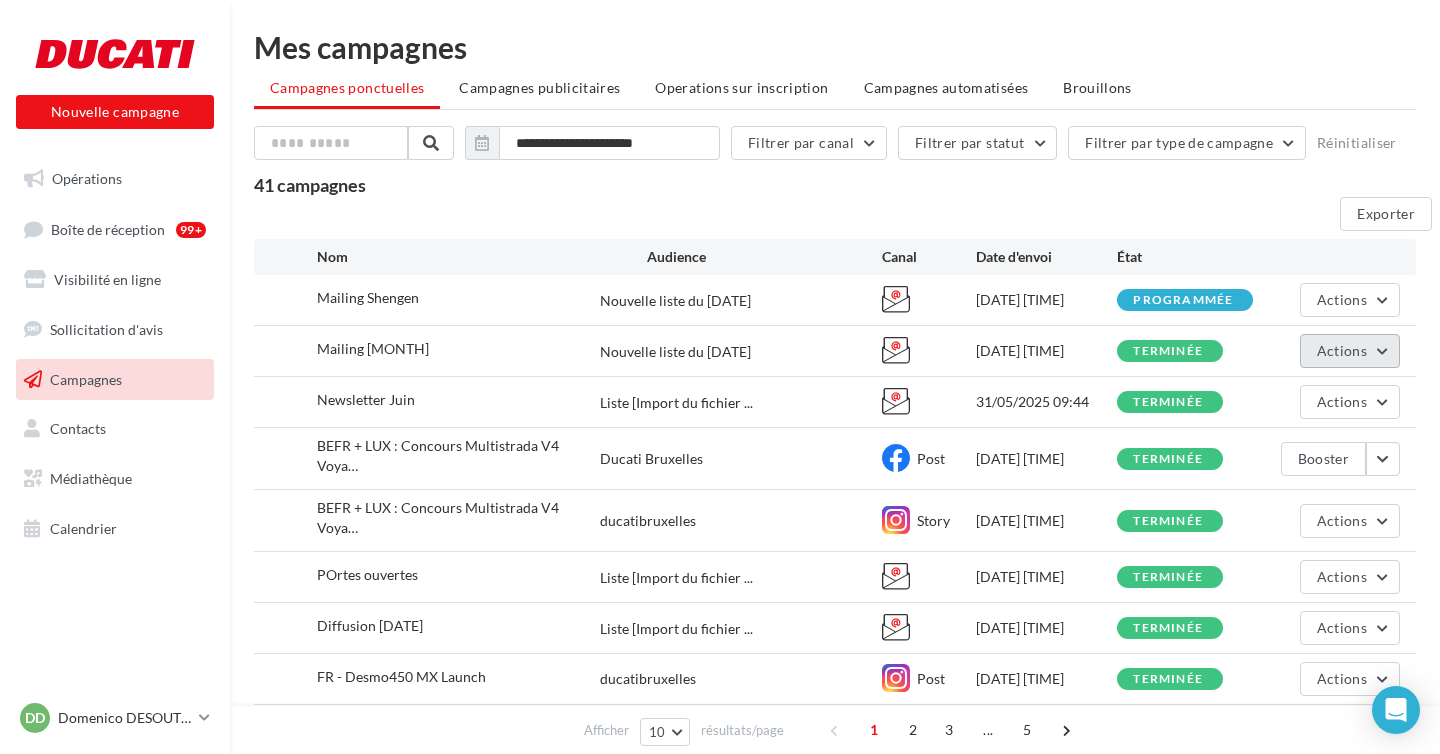 click on "Actions" at bounding box center [1350, 300] 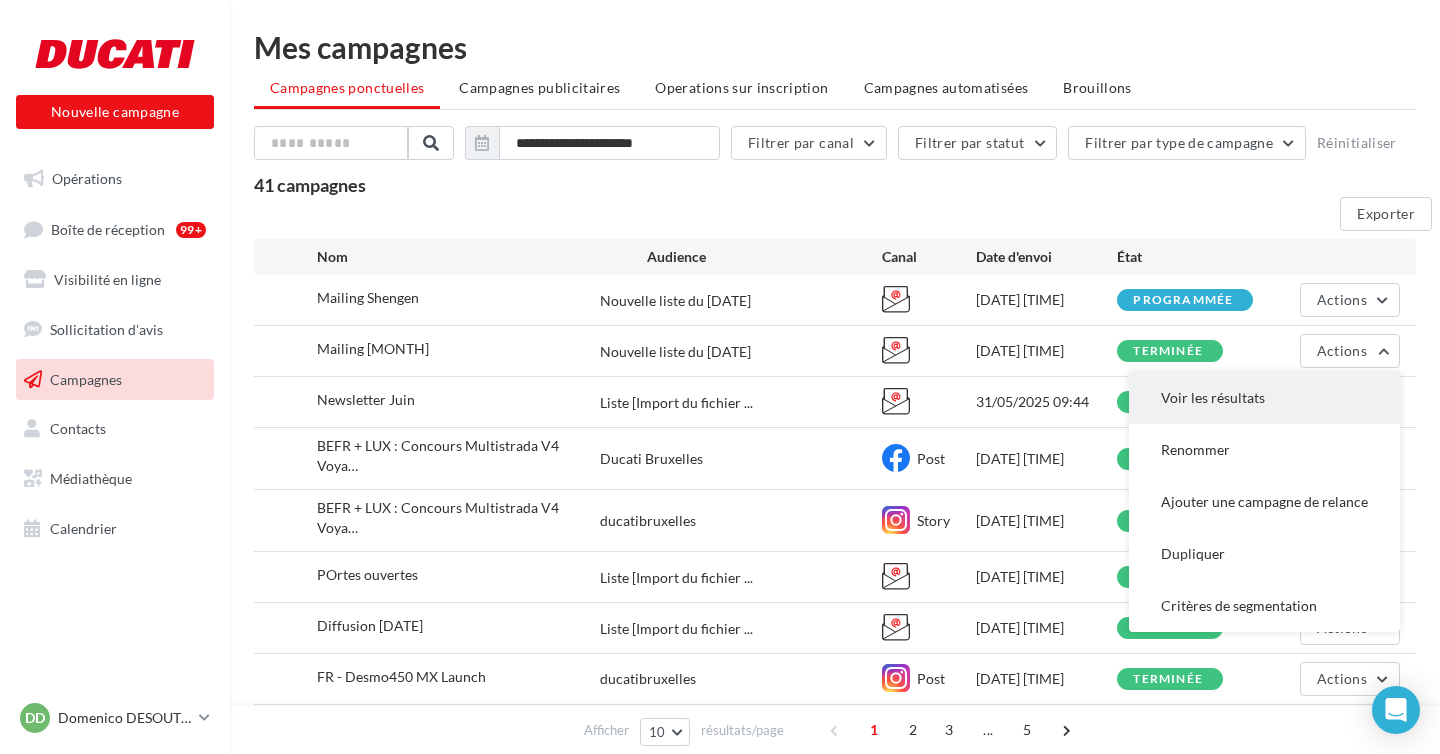 click on "Voir les résultats" at bounding box center (1264, 398) 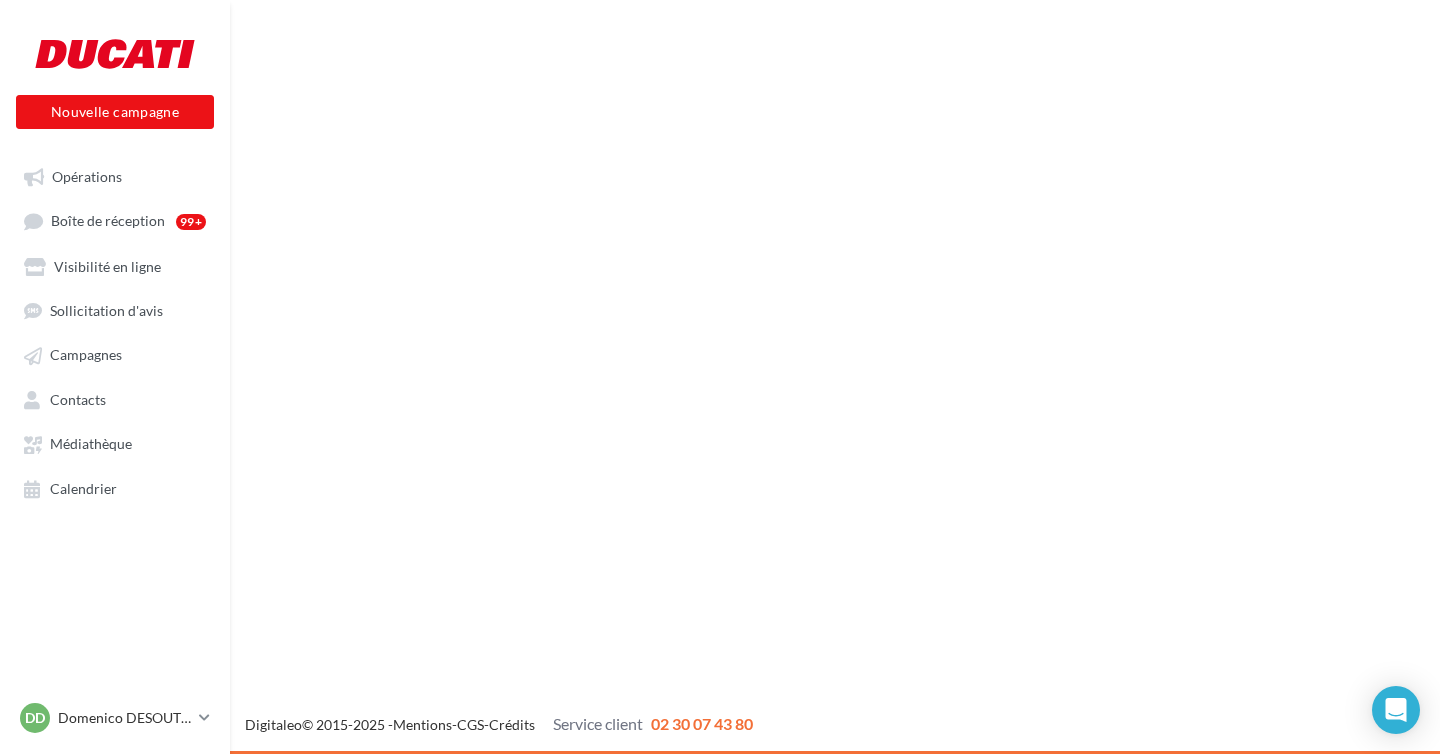 scroll, scrollTop: 0, scrollLeft: 0, axis: both 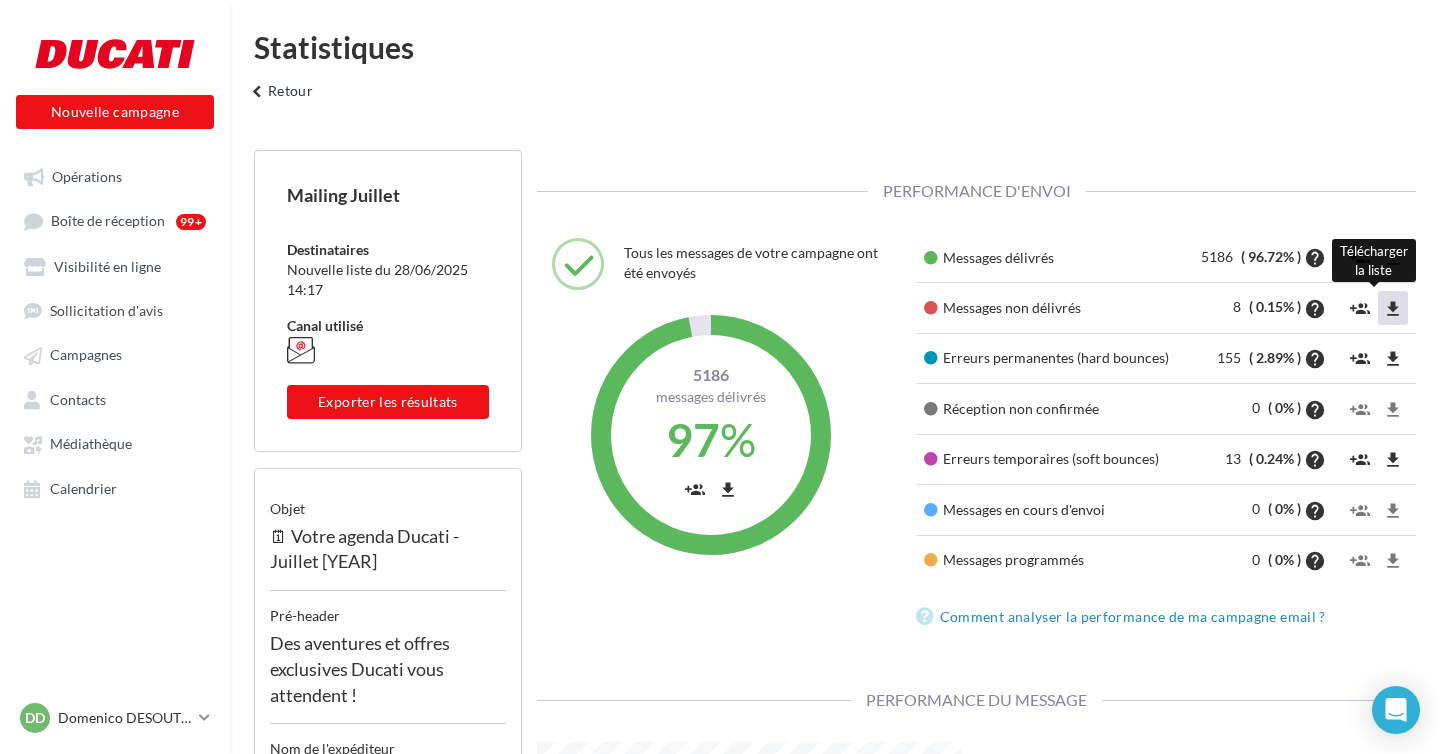 click on "file_download" at bounding box center (1360, 258) 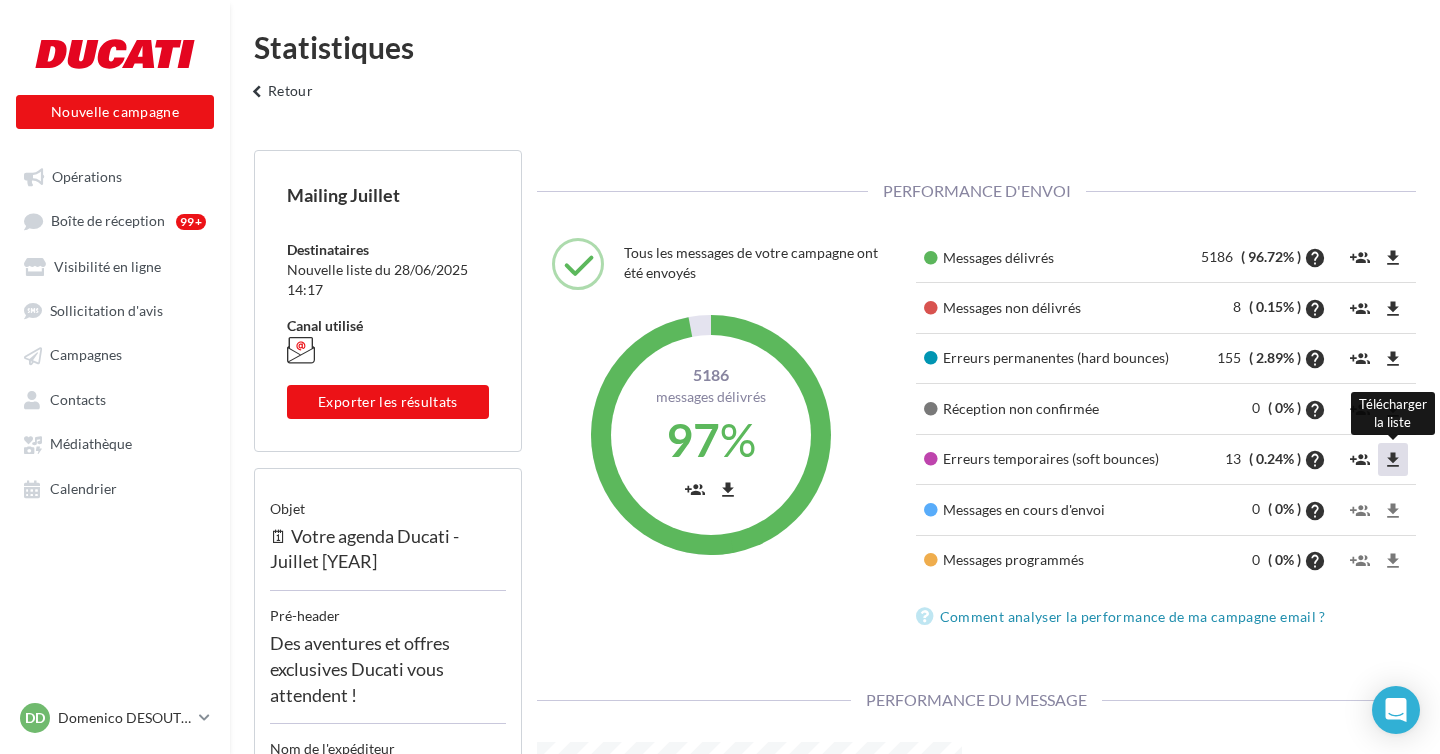 click on "file_download" at bounding box center [1360, 258] 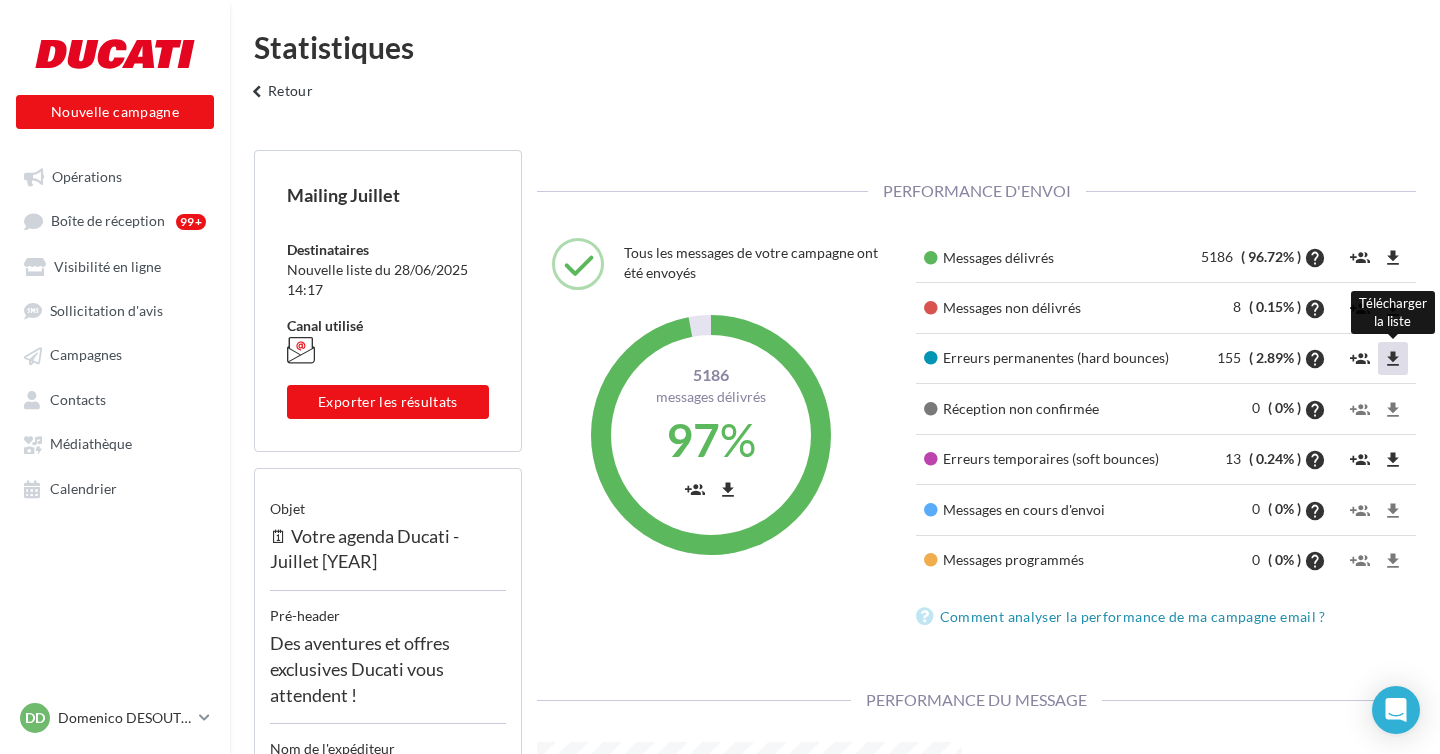 click on "file_download" at bounding box center (1360, 258) 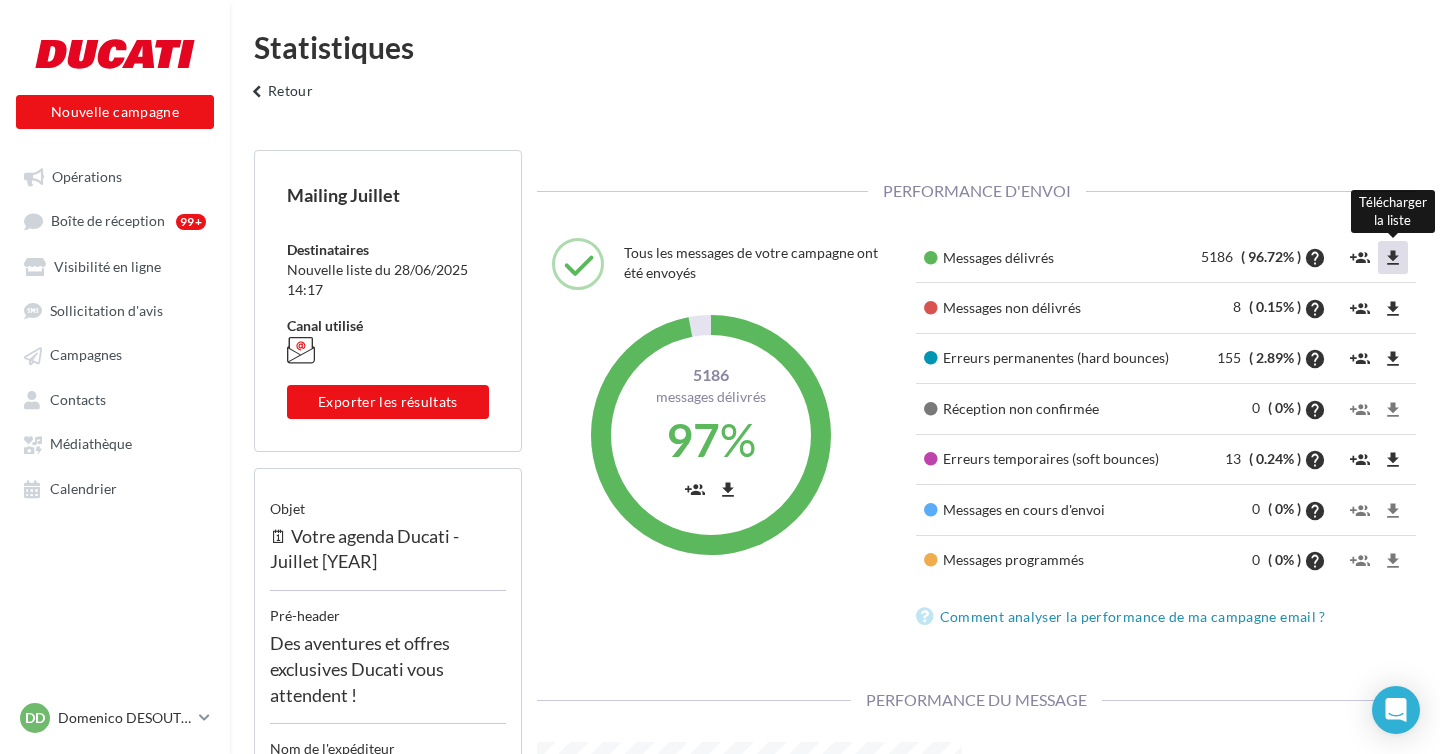 click on "file_download" at bounding box center [1360, 258] 